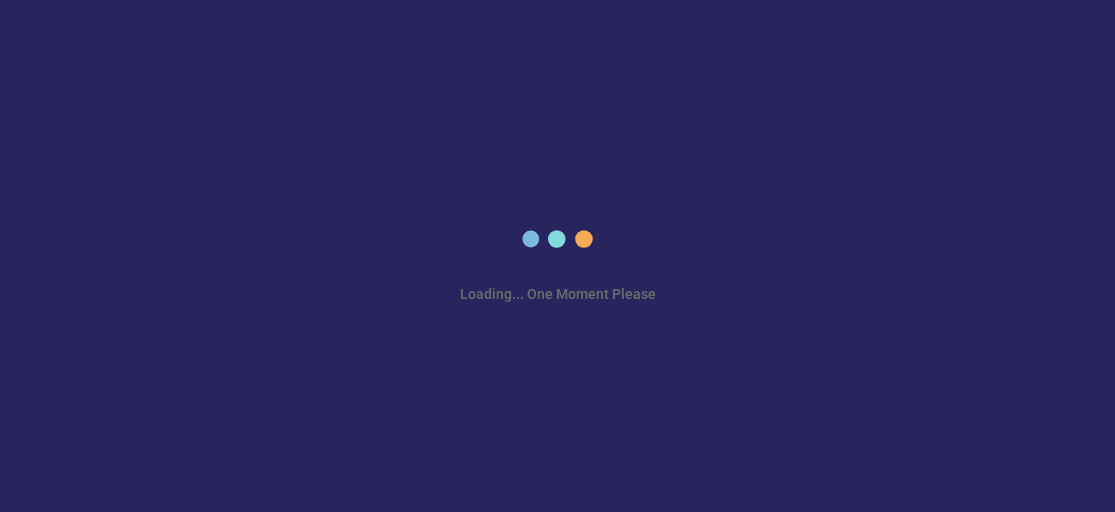 scroll, scrollTop: 0, scrollLeft: 0, axis: both 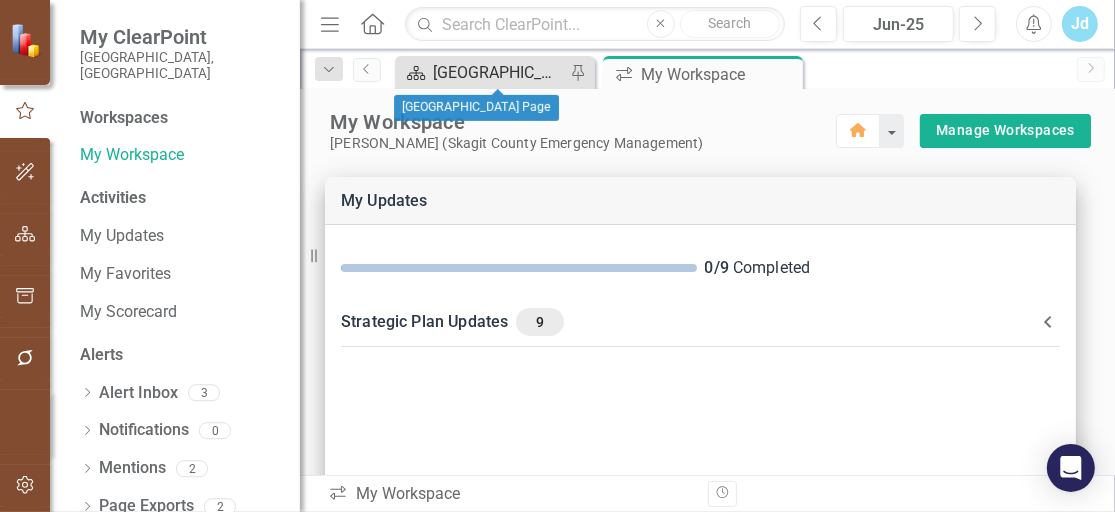 click on "[GEOGRAPHIC_DATA] Page" at bounding box center [499, 72] 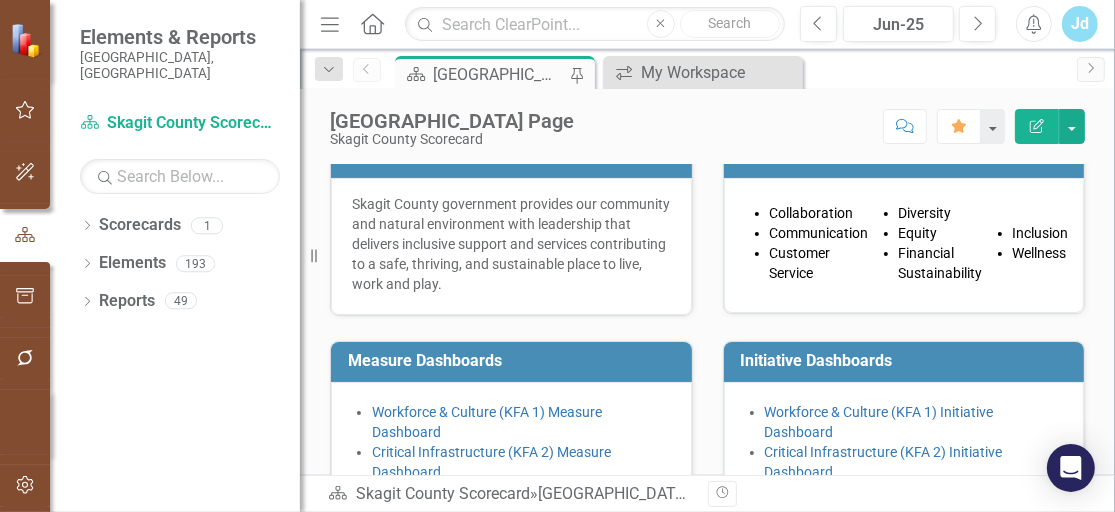 scroll, scrollTop: 676, scrollLeft: 0, axis: vertical 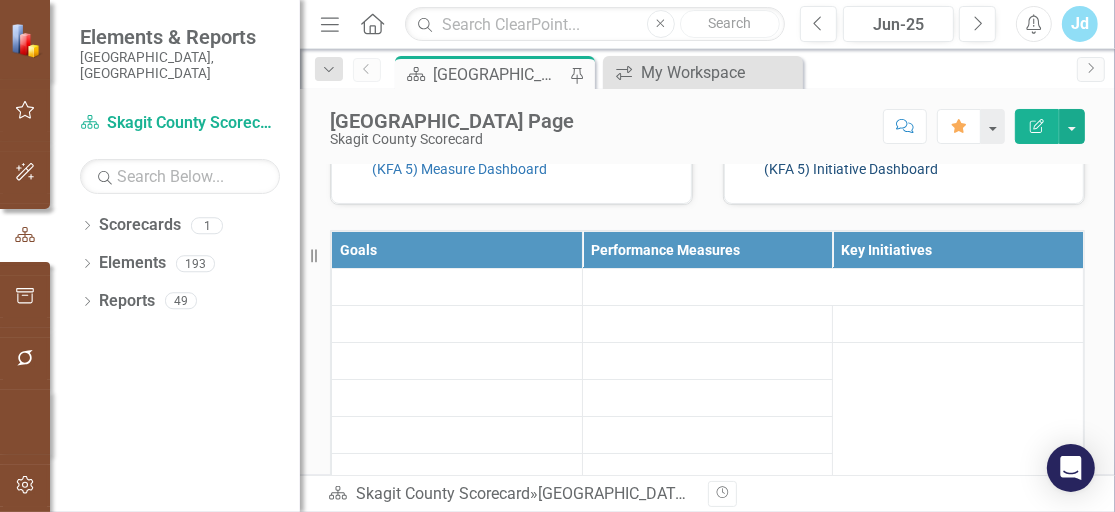 click on "Sustainable & Resilient County Government (KFA 5) Initiative Dashboard" at bounding box center [899, 159] 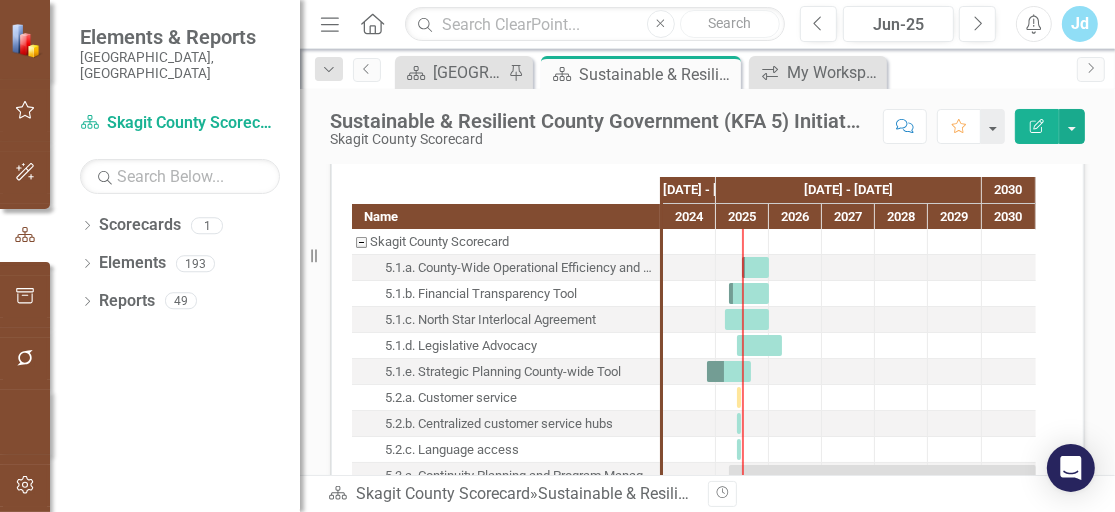 scroll, scrollTop: 1595, scrollLeft: 0, axis: vertical 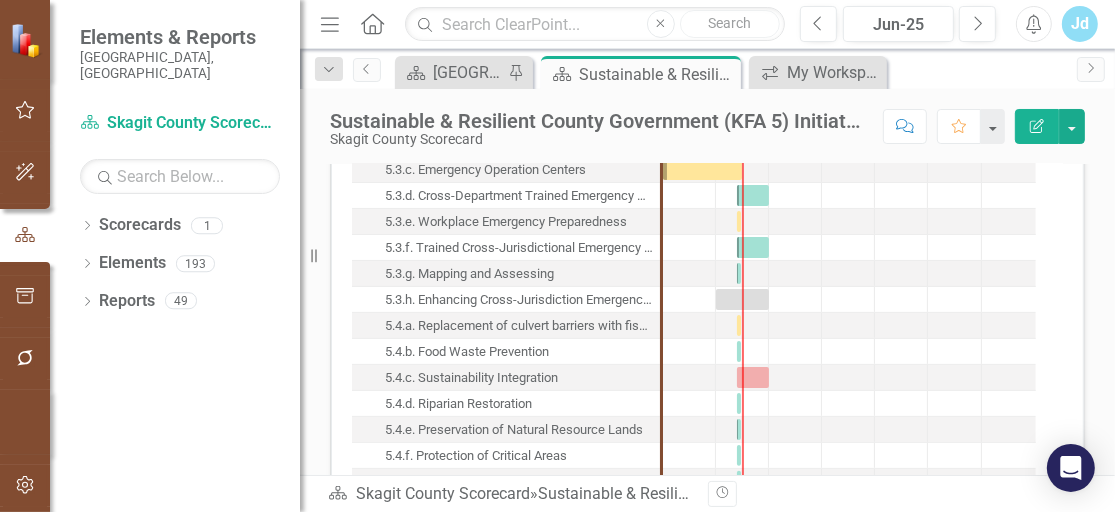 click on "5.3.d. Cross-Department Trained Emergency Operations Center (General Staff)" at bounding box center [519, 196] 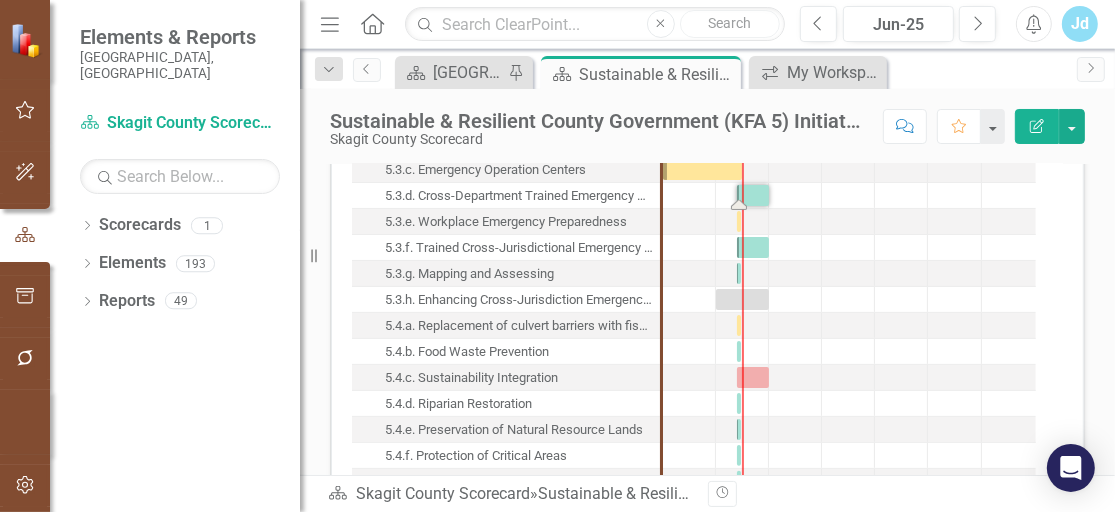 click on "5.3.d. Cross-Department Trained Emergency Operations Center (General Staff)" at bounding box center [519, 196] 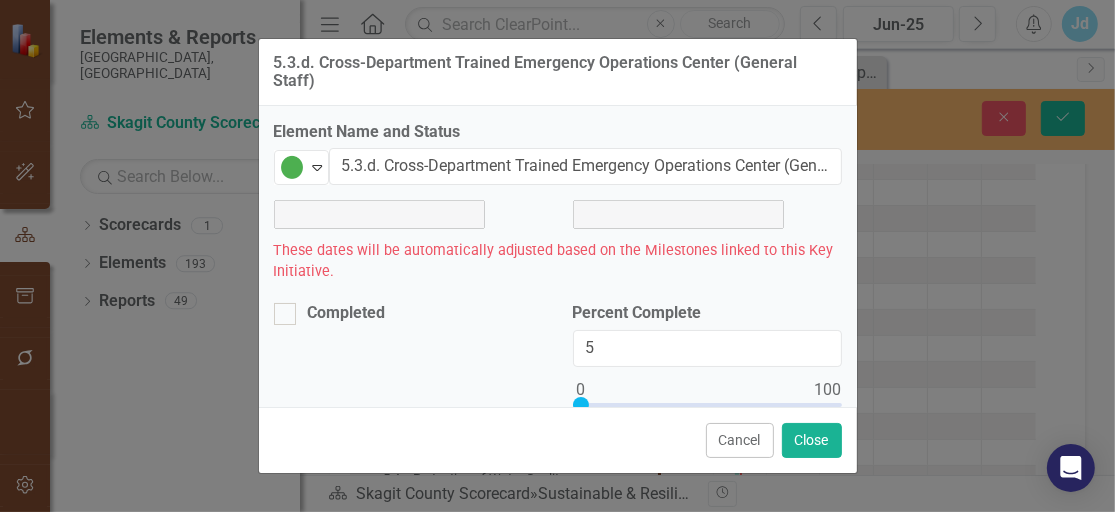 scroll, scrollTop: 369, scrollLeft: 0, axis: vertical 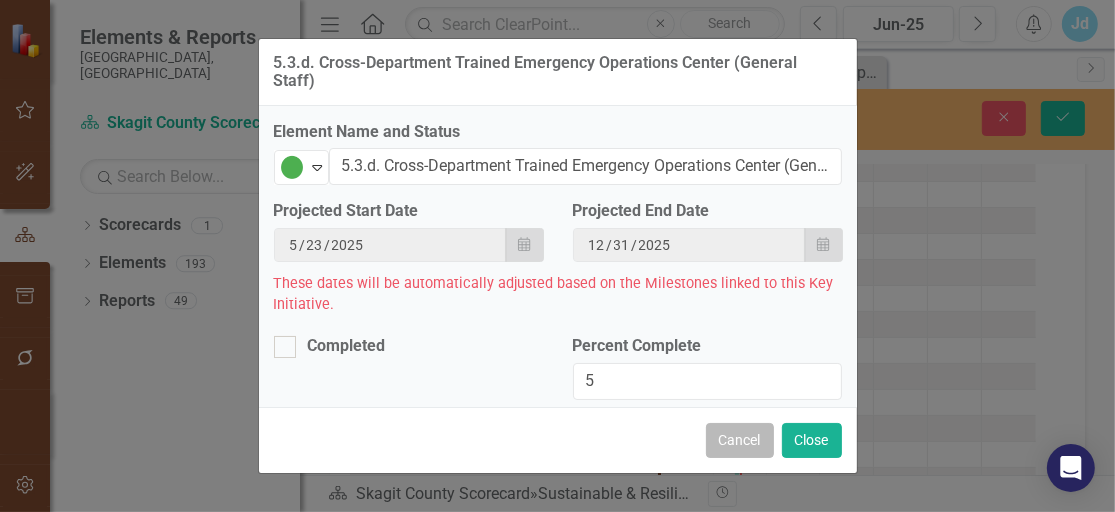 click on "Cancel" at bounding box center [740, 440] 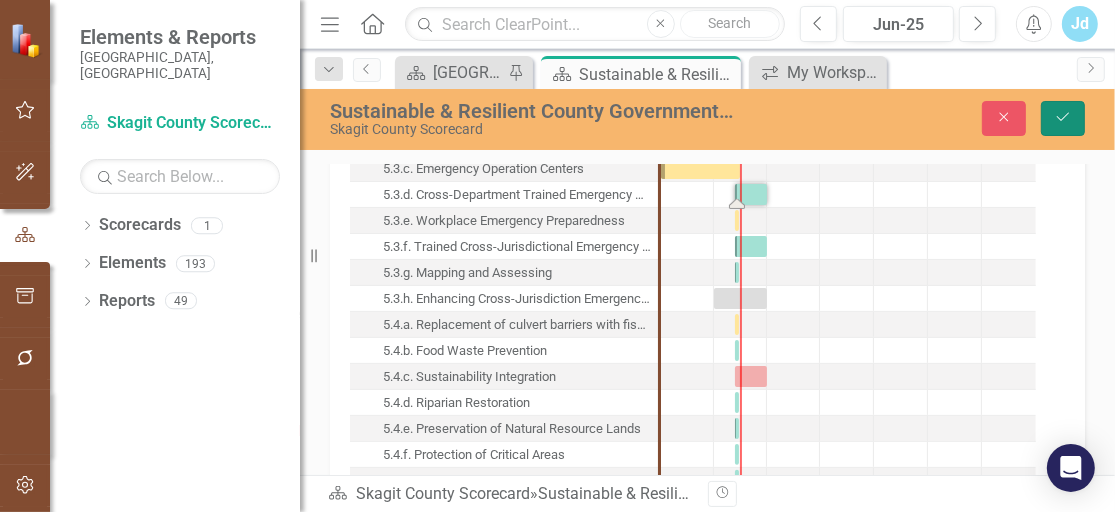 click on "Save" 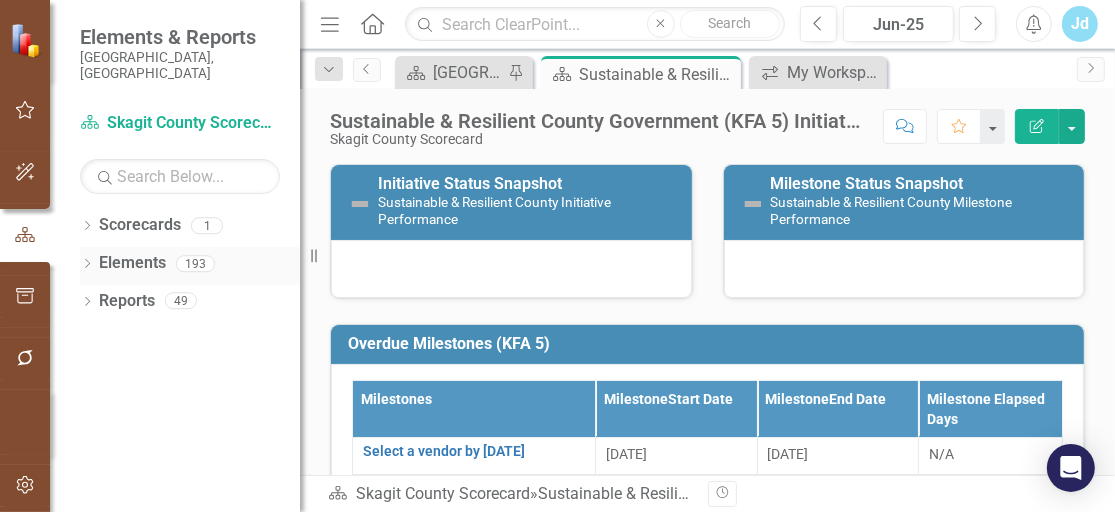 click on "Elements" at bounding box center (132, 263) 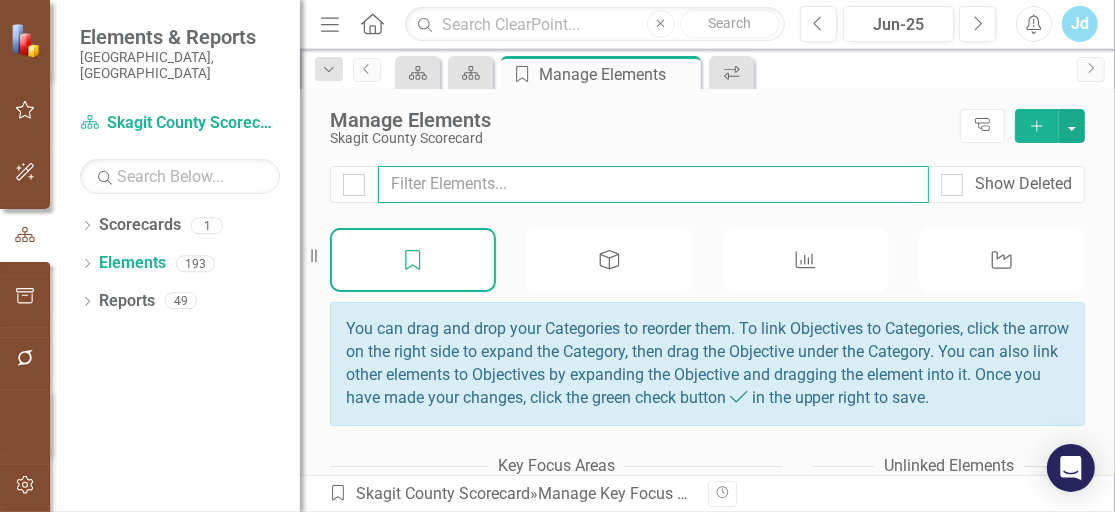 click at bounding box center [653, 184] 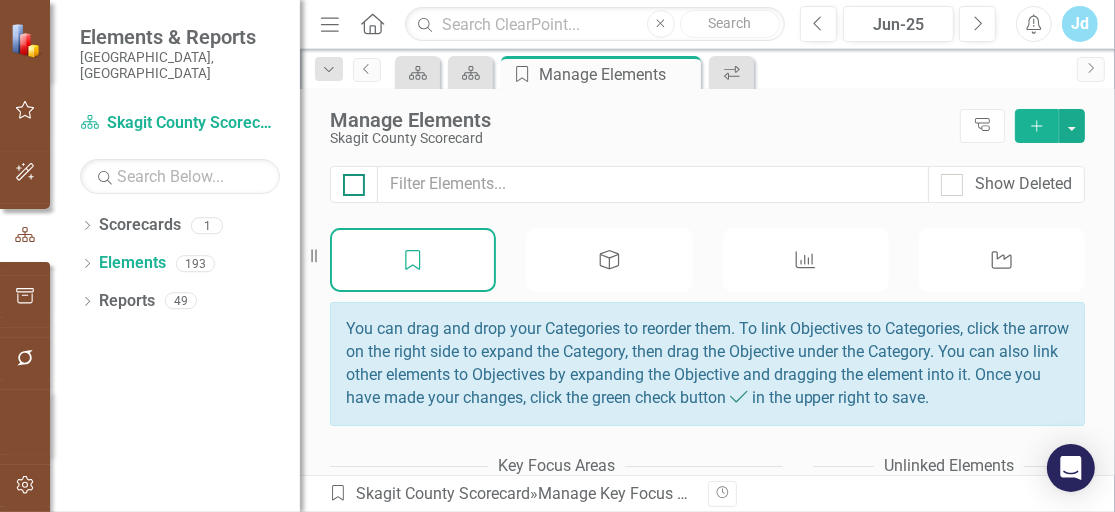 click at bounding box center (354, 185) 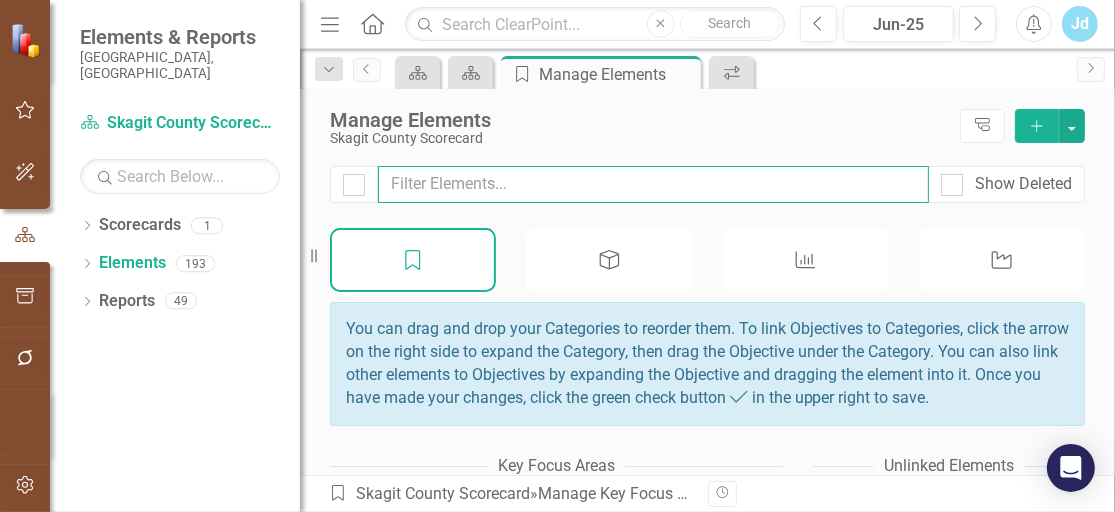 click at bounding box center [653, 184] 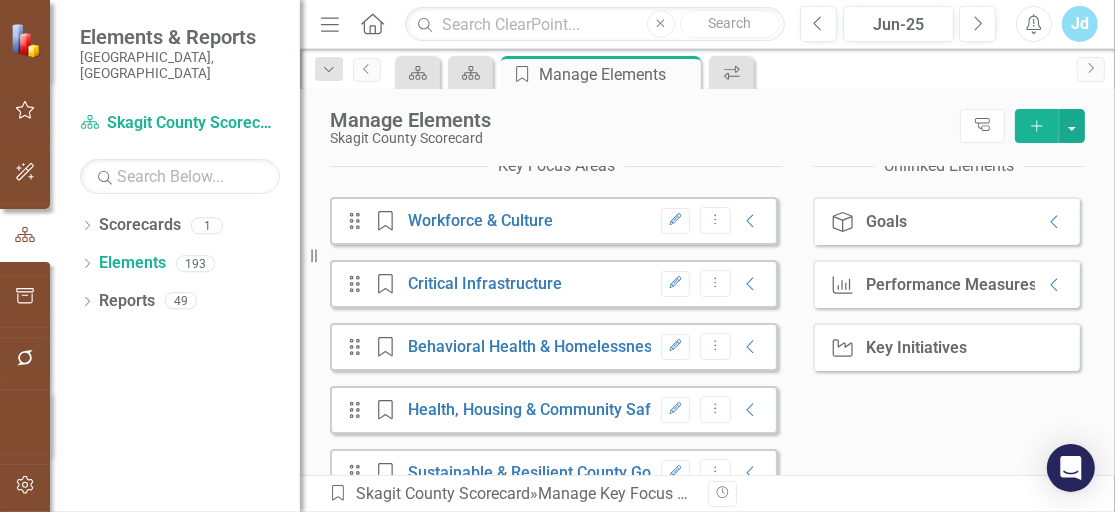scroll, scrollTop: 360, scrollLeft: 0, axis: vertical 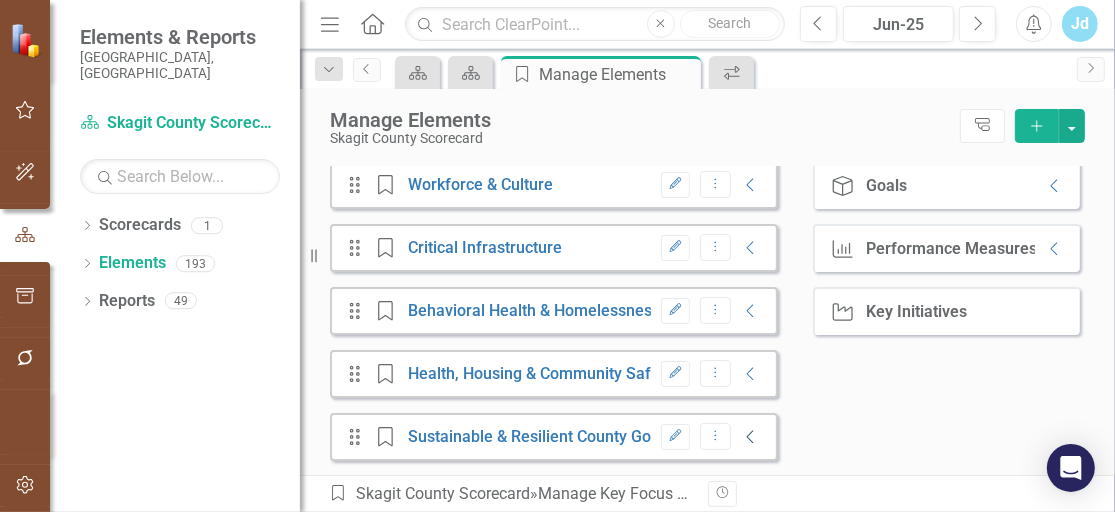 click 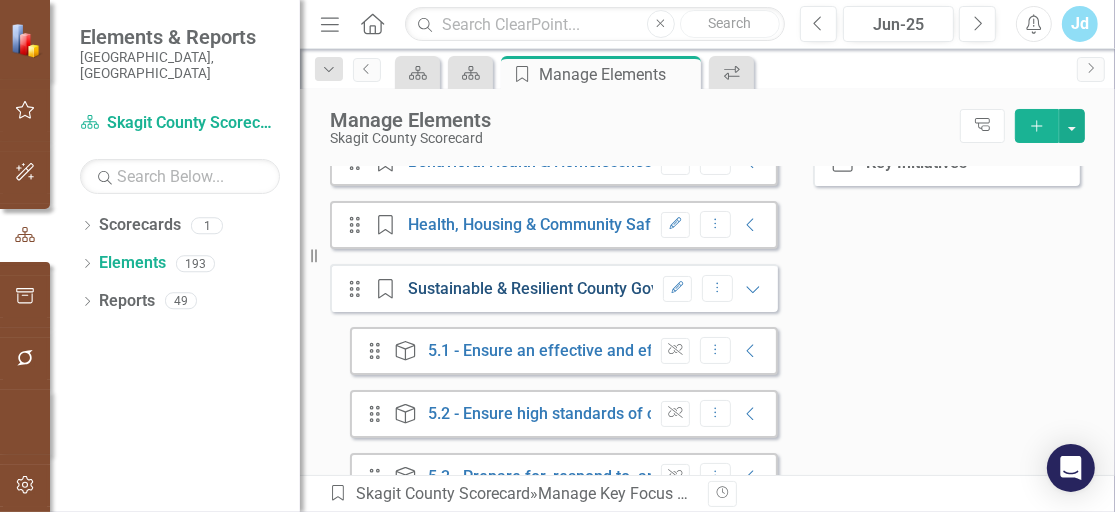 scroll, scrollTop: 612, scrollLeft: 0, axis: vertical 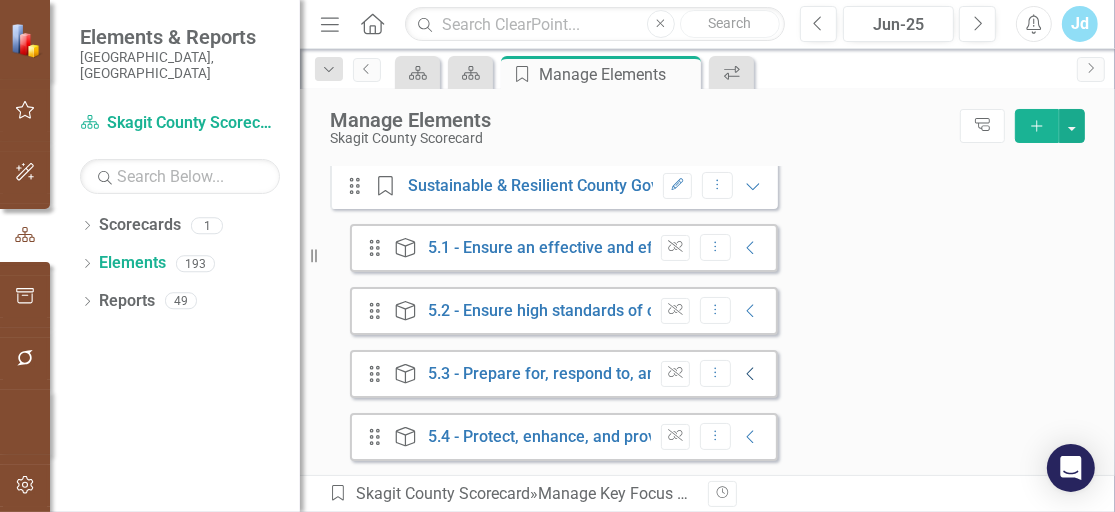 click 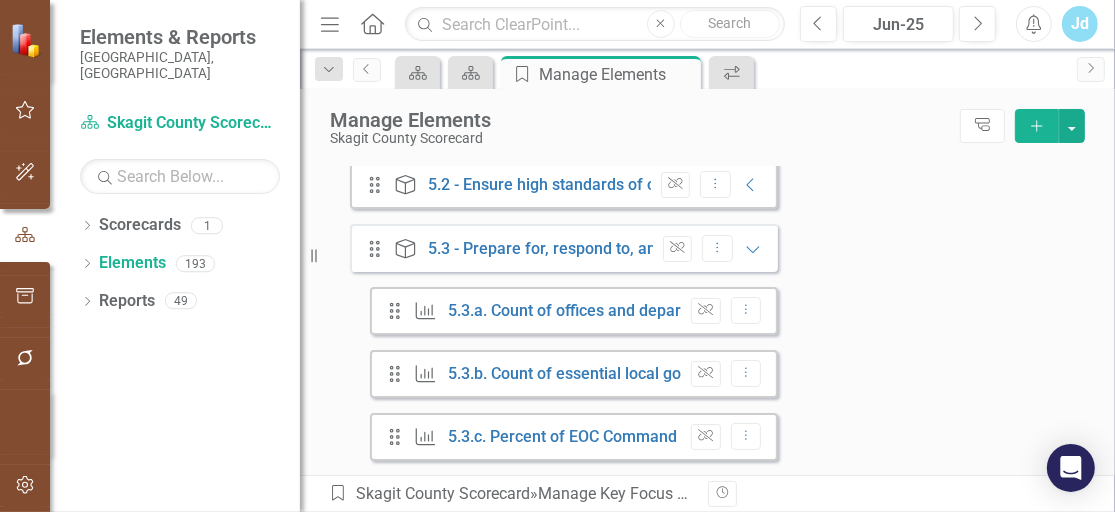 scroll, scrollTop: 812, scrollLeft: 0, axis: vertical 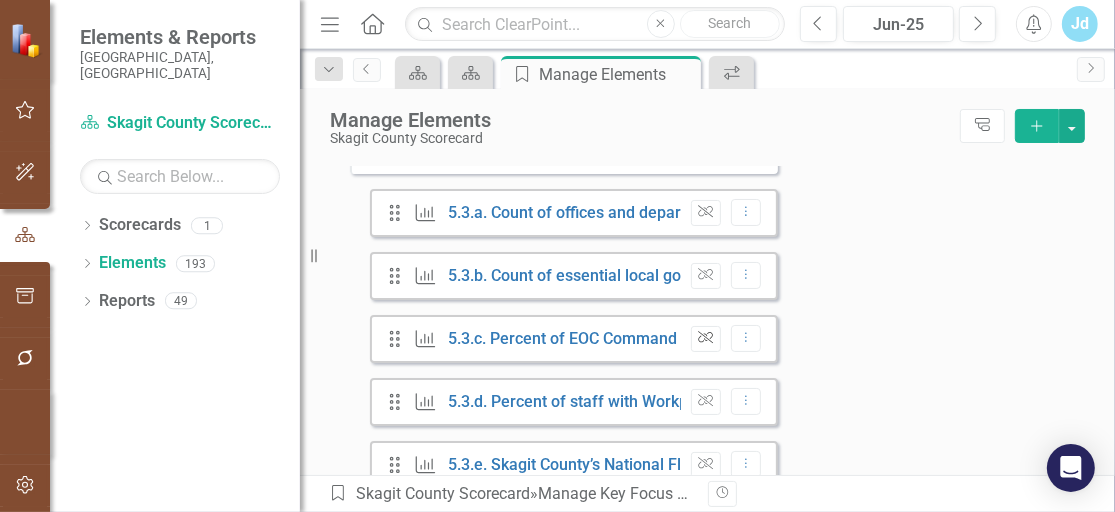 click 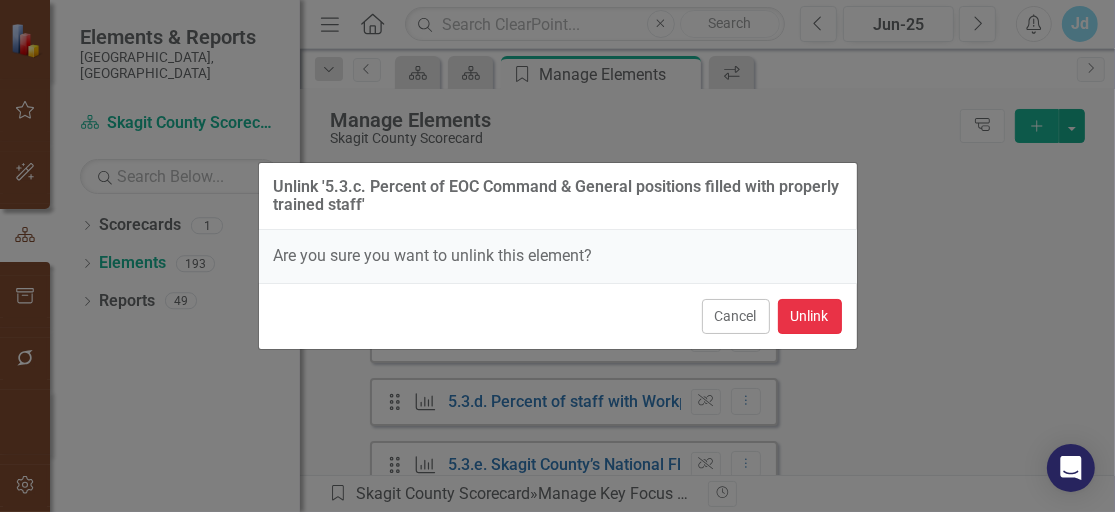 click on "Unlink" at bounding box center [810, 316] 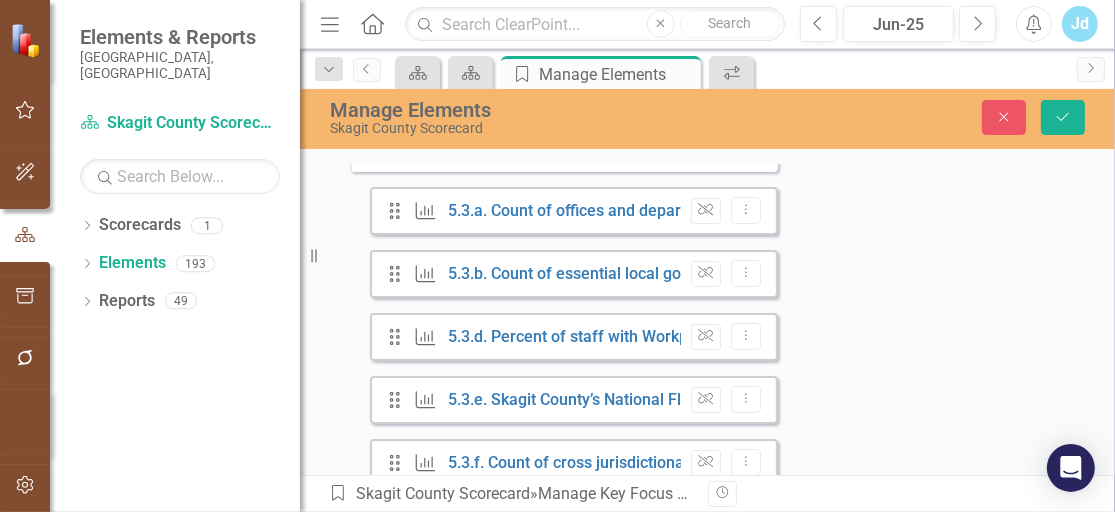 scroll, scrollTop: 912, scrollLeft: 0, axis: vertical 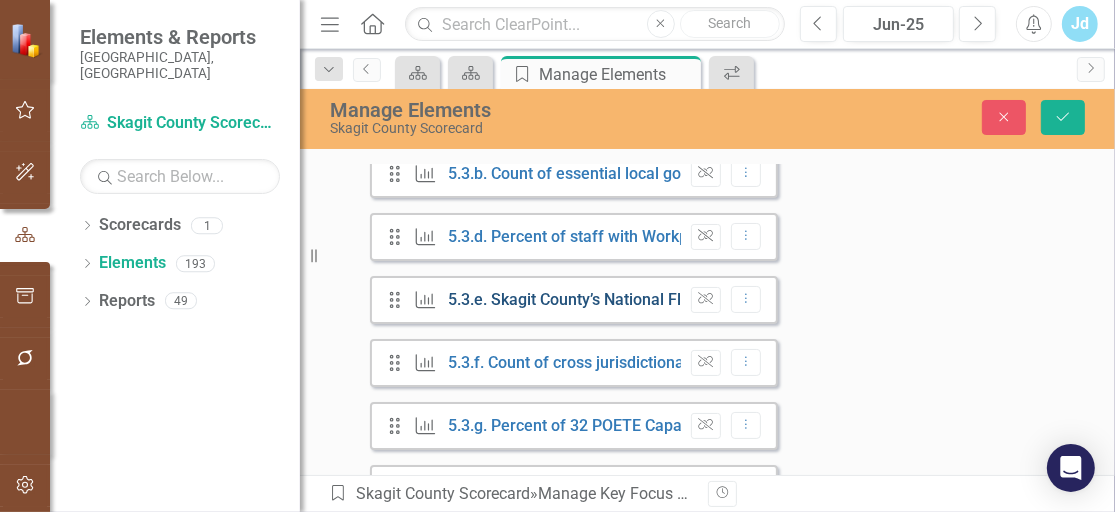 click on "5.3.e. Skagit County’s National Flood Insurance Program (NFIP) Community Rating System (CRS) score is a 4 or higher" at bounding box center [872, 299] 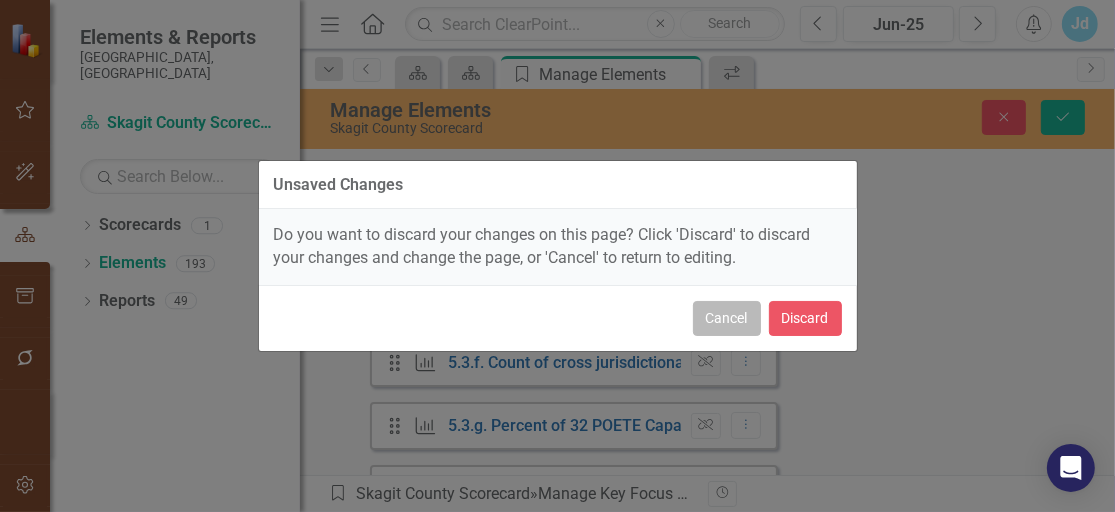 click on "Cancel" at bounding box center [727, 318] 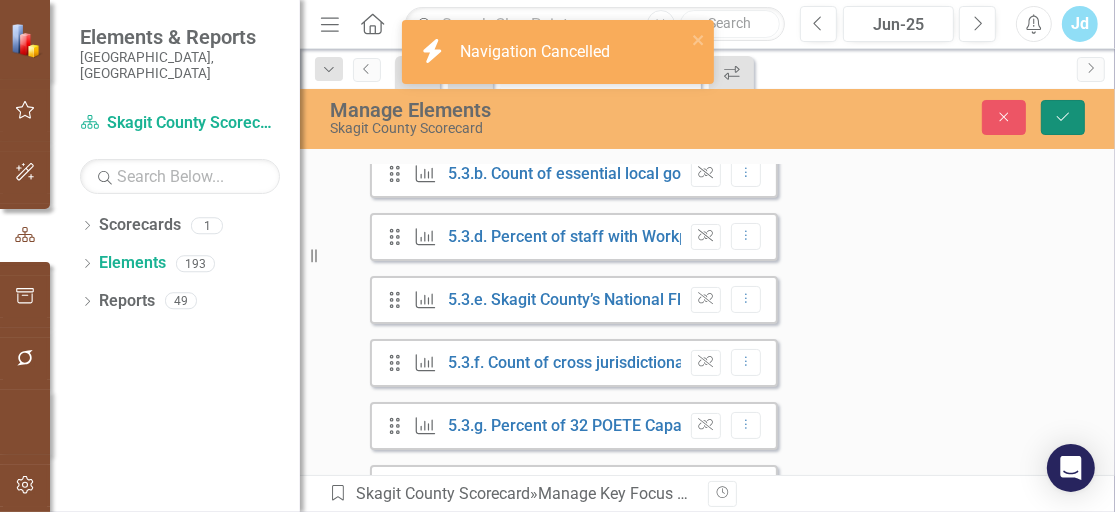 click on "Save" 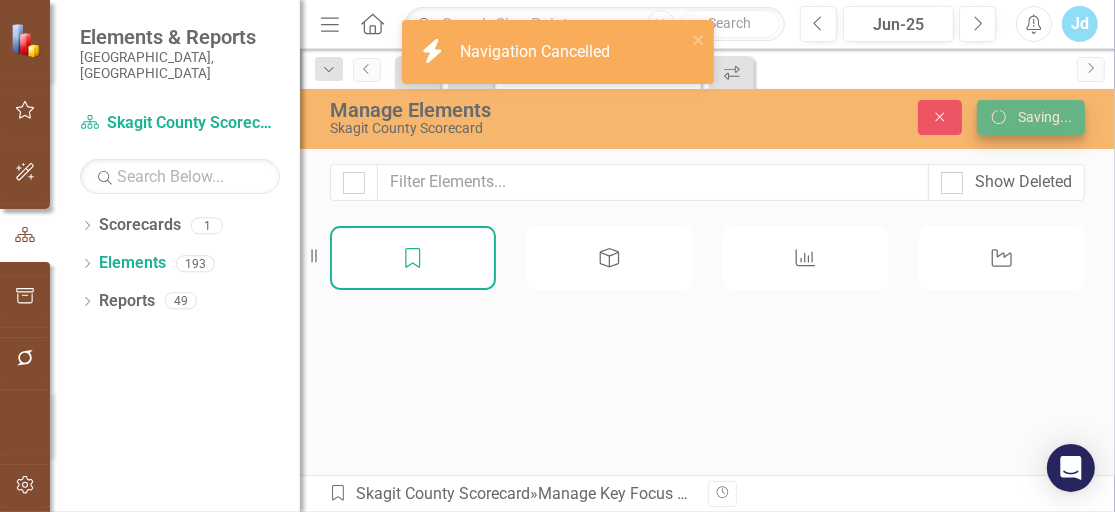 scroll, scrollTop: 0, scrollLeft: 0, axis: both 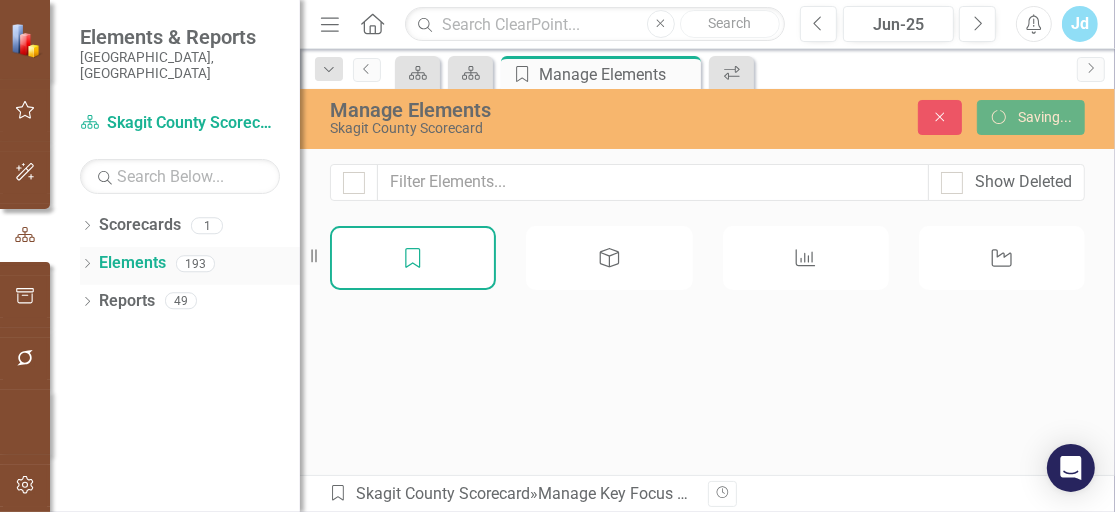 click on "Elements" at bounding box center [132, 263] 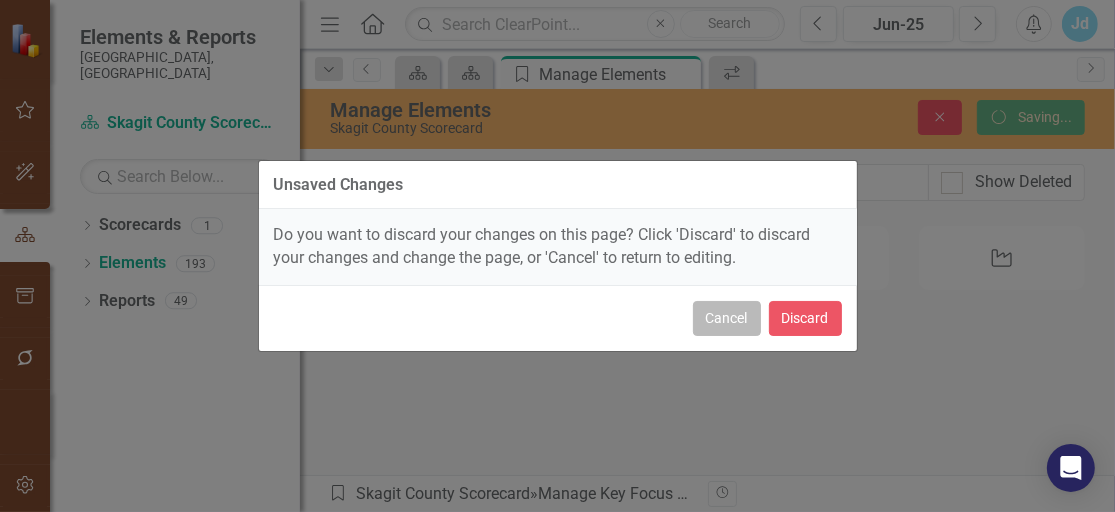 click on "Cancel" at bounding box center (727, 318) 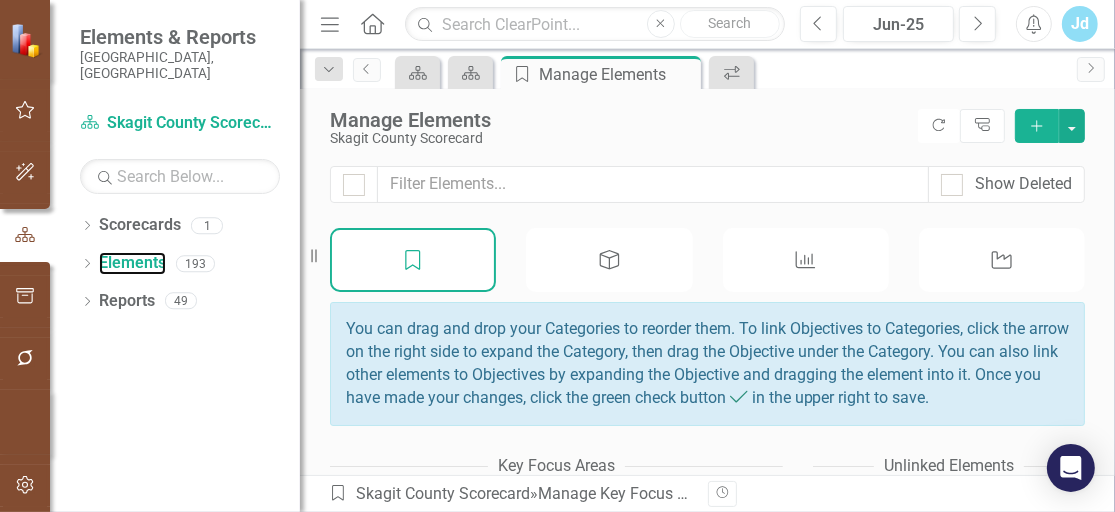 scroll, scrollTop: 360, scrollLeft: 0, axis: vertical 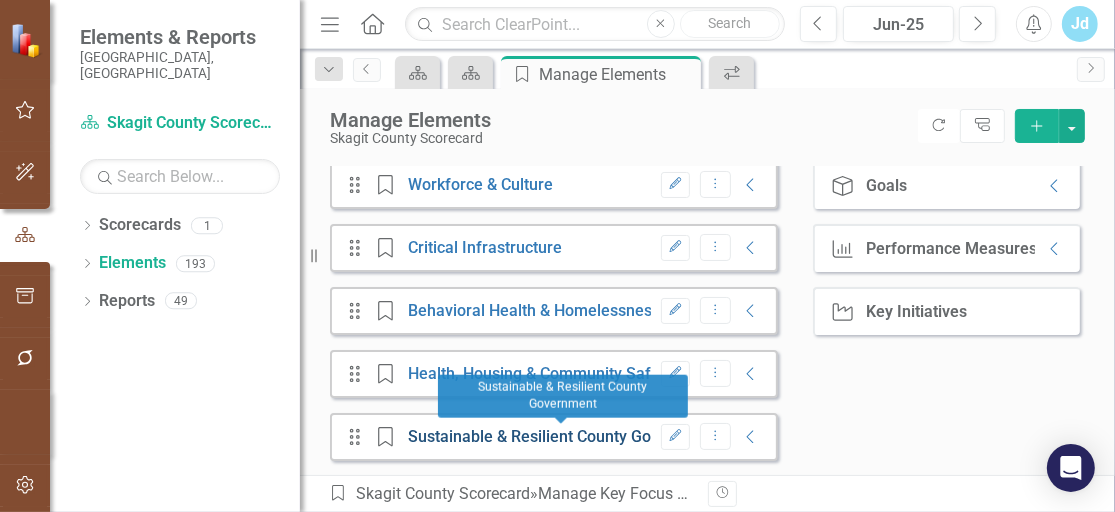 click on "Sustainable & Resilient County Government" at bounding box center (564, 436) 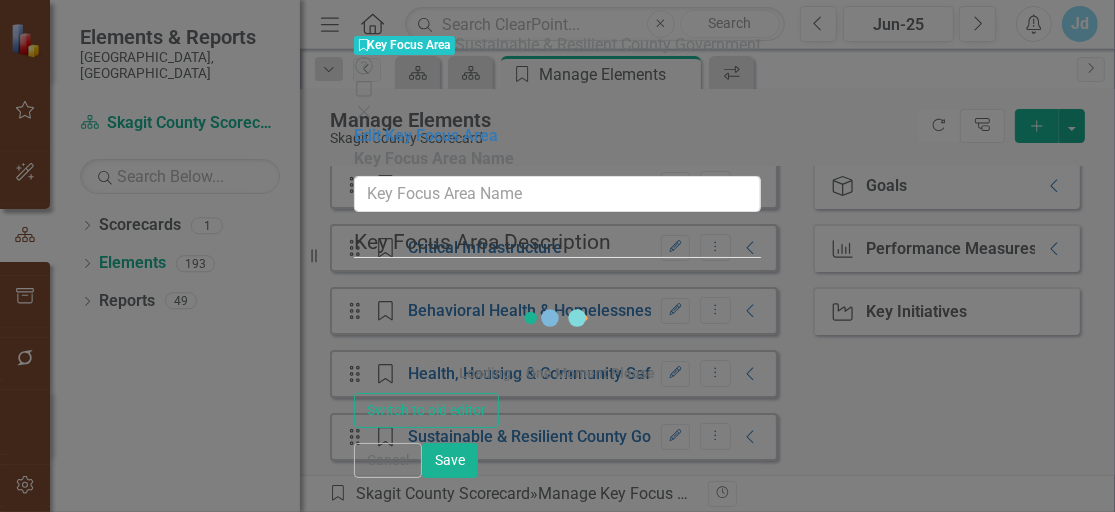 type on "Sustainable & Resilient County Government" 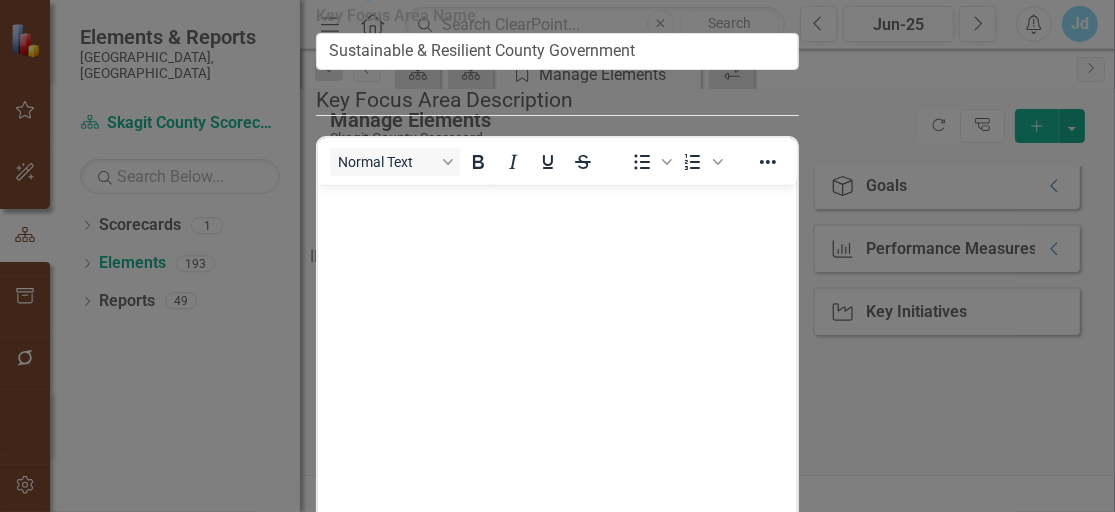 scroll, scrollTop: 0, scrollLeft: 0, axis: both 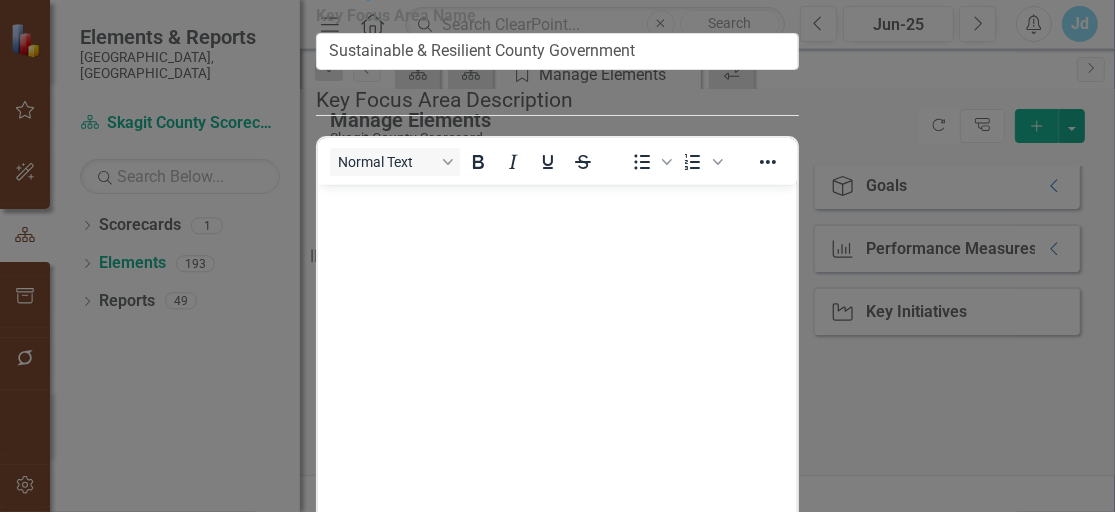drag, startPoint x: 830, startPoint y: 116, endPoint x: 493, endPoint y: 124, distance: 337.09494 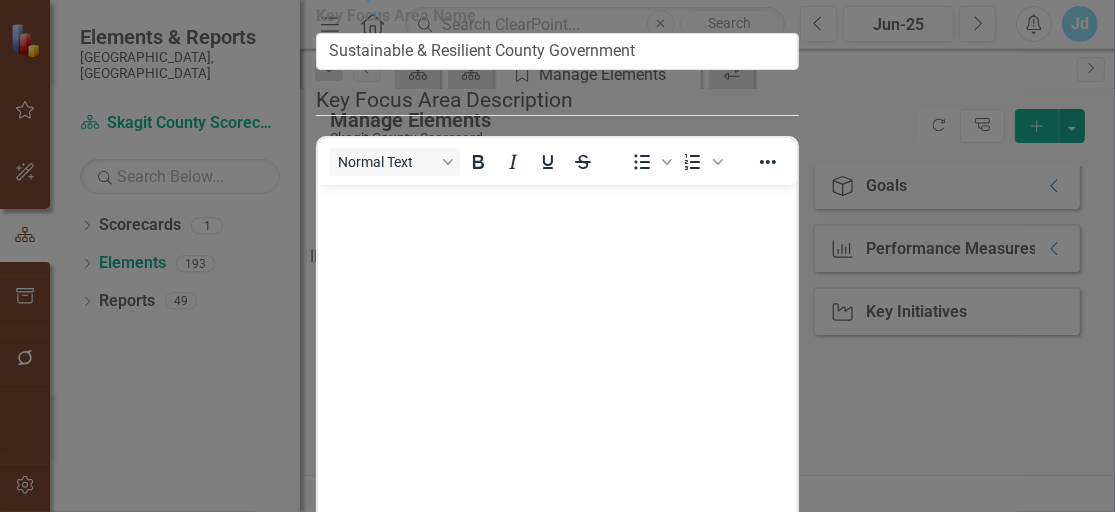 click on "Sustainable & Resilient County Government" at bounding box center [557, 51] 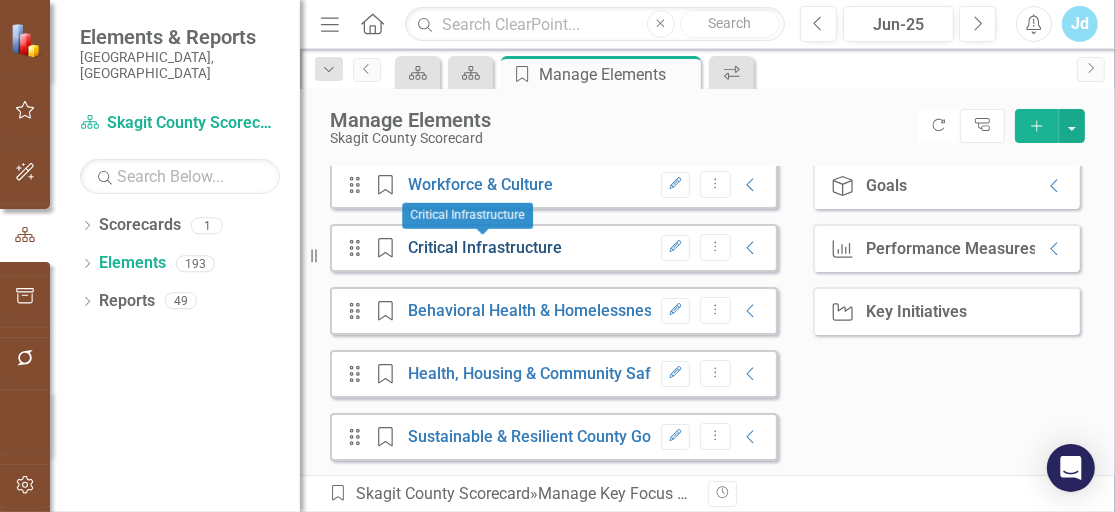 click on "Critical Infrastructure" at bounding box center [485, 247] 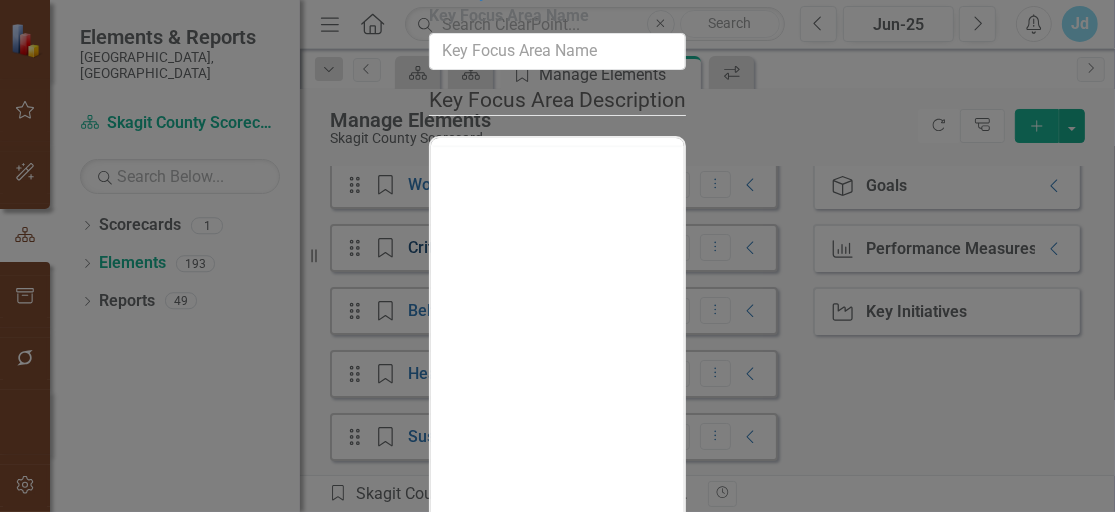 scroll, scrollTop: 0, scrollLeft: 0, axis: both 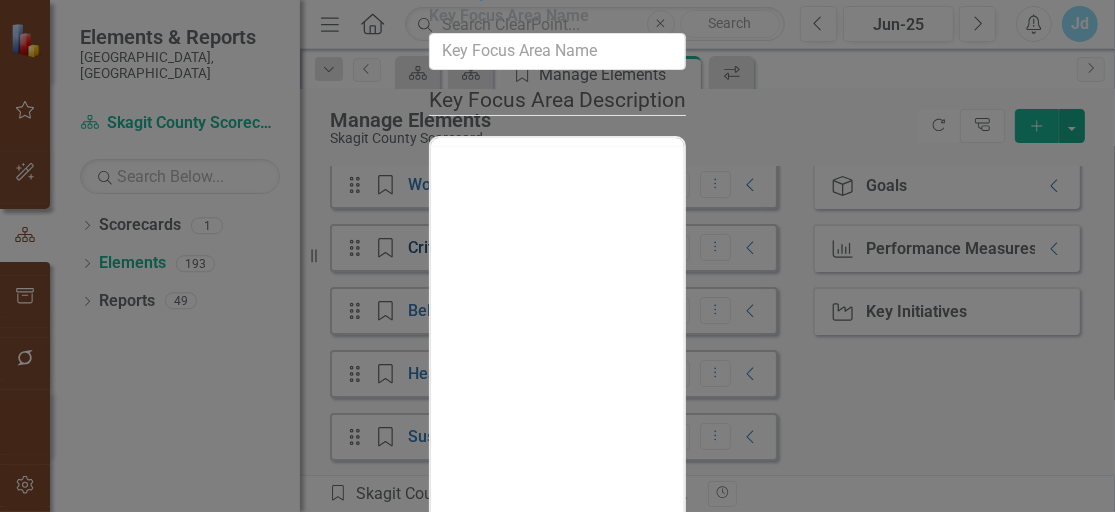 type on "Critical Infrastructure" 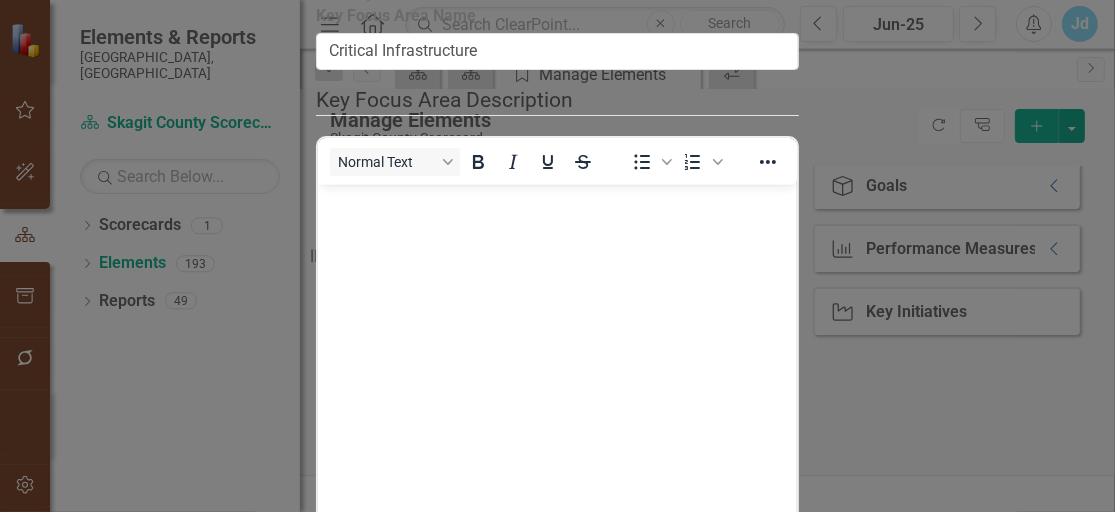 click on "Close" 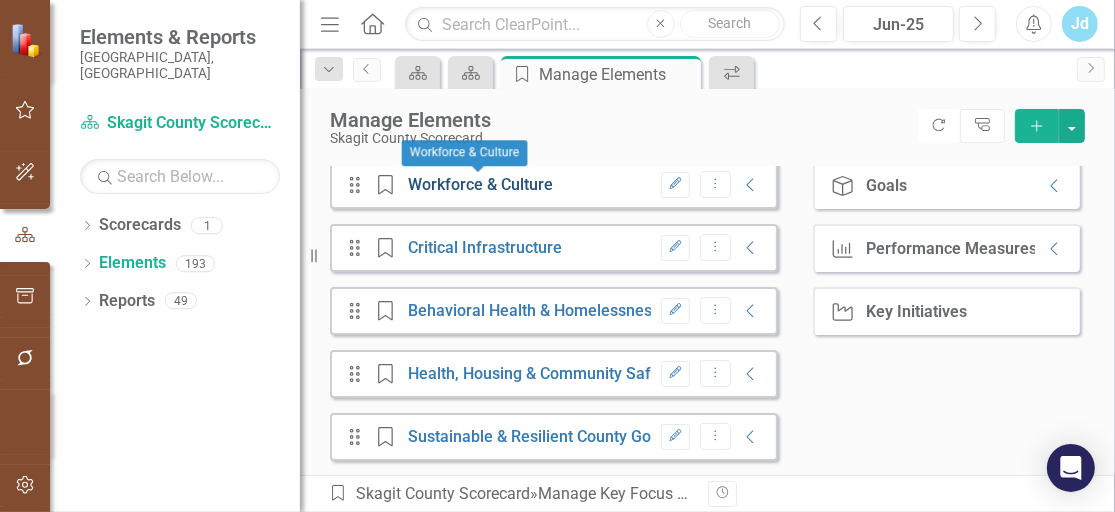 click on "Workforce & Culture" at bounding box center (480, 184) 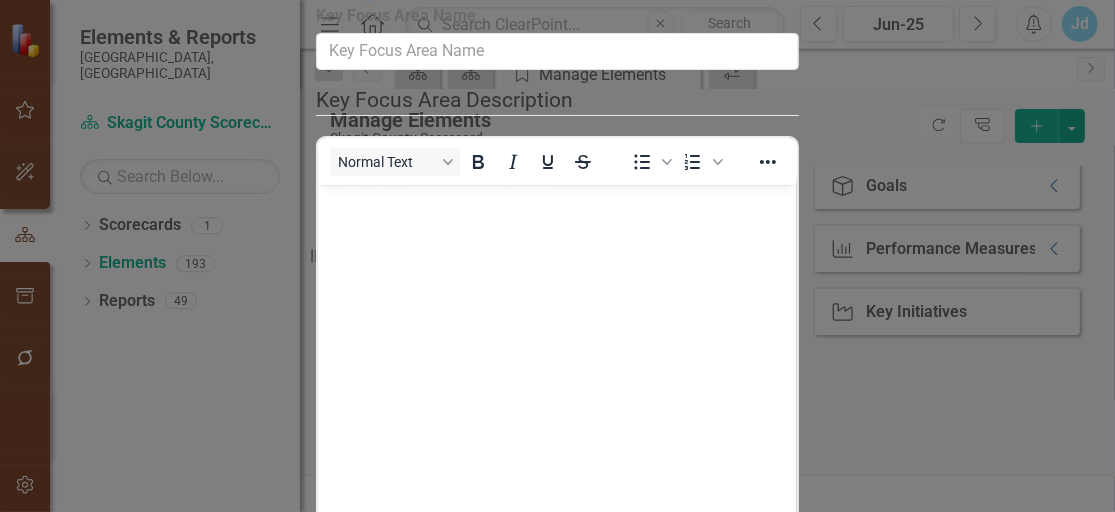 type on "Workforce & Culture" 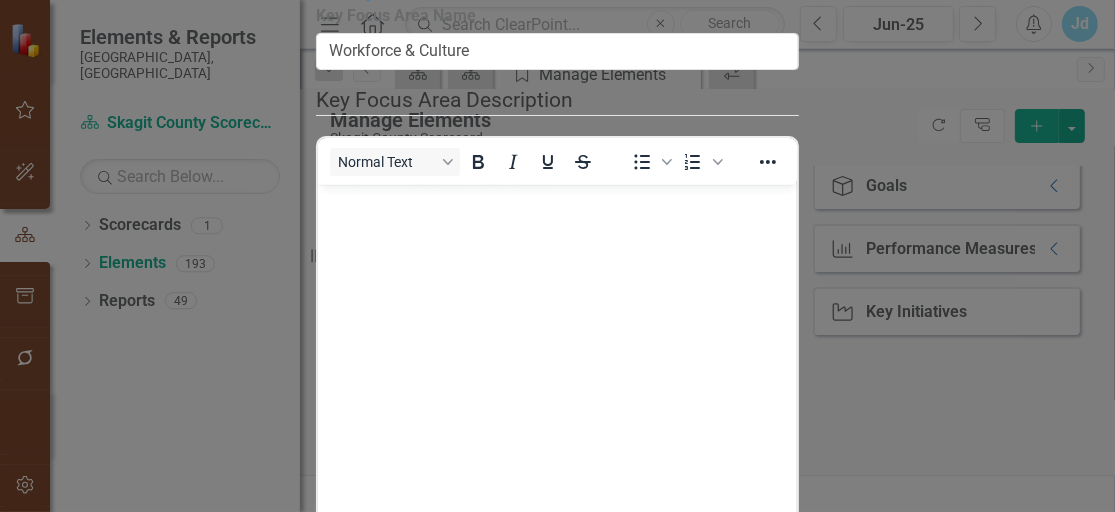 scroll, scrollTop: 0, scrollLeft: 0, axis: both 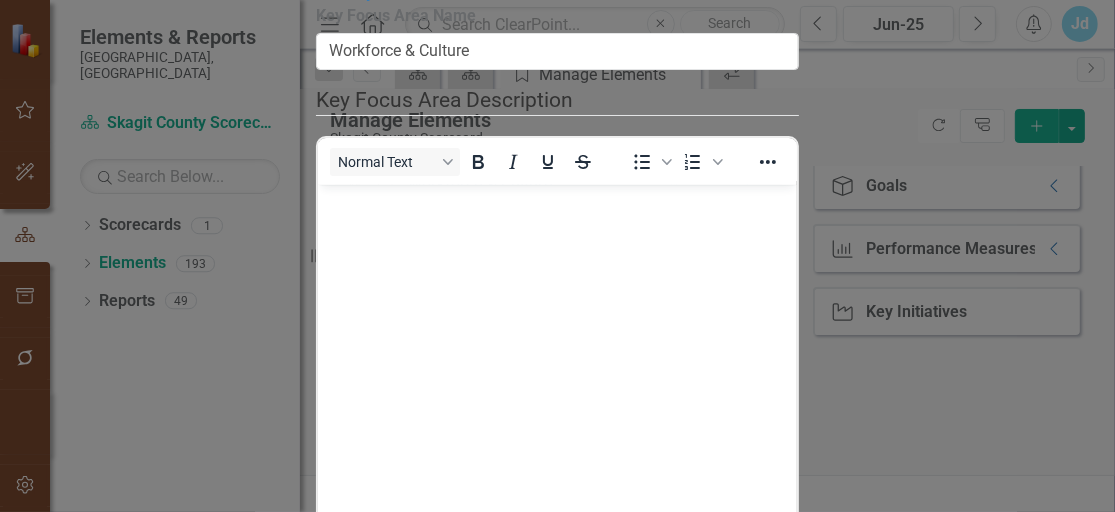 click on "Close" 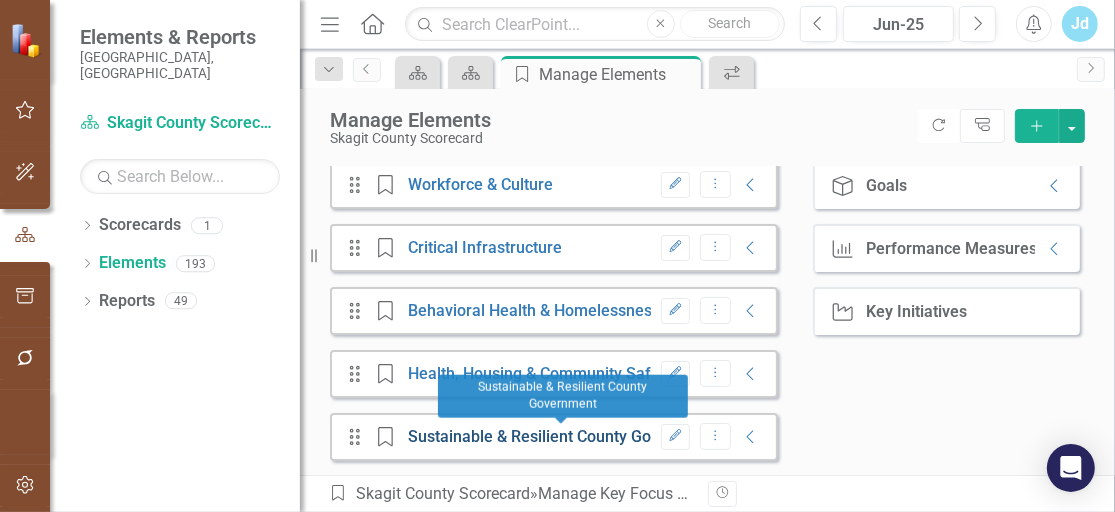 click on "Sustainable & Resilient County Government" at bounding box center [564, 436] 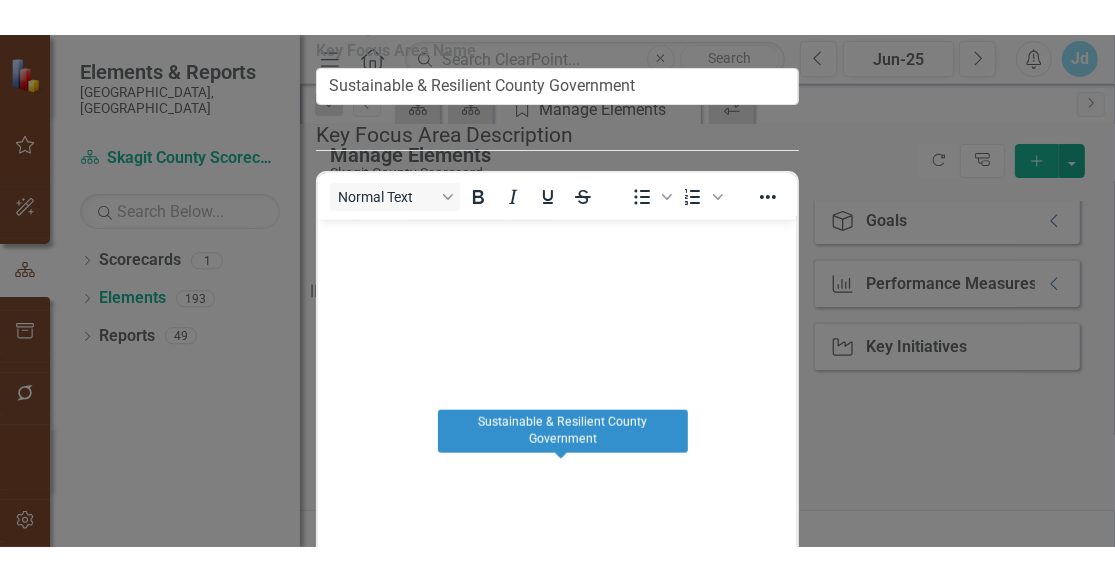 scroll, scrollTop: 0, scrollLeft: 0, axis: both 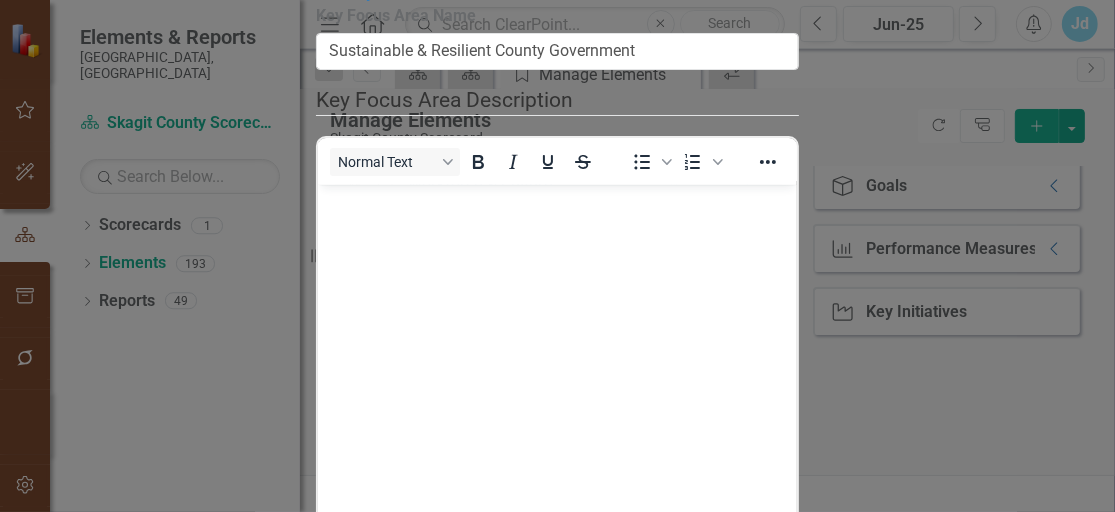 click on "Close" 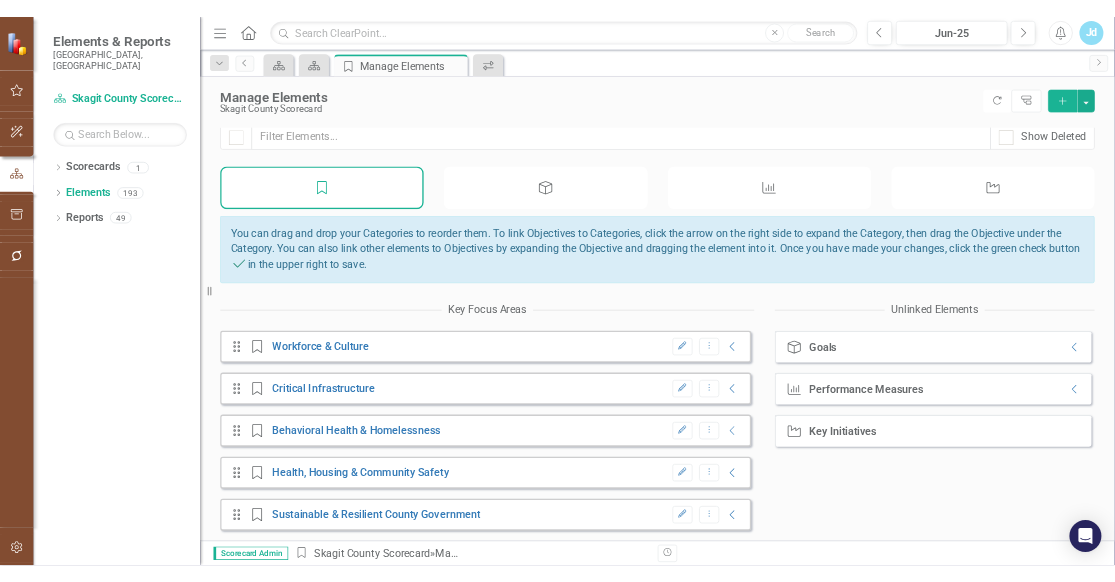 scroll, scrollTop: 25, scrollLeft: 0, axis: vertical 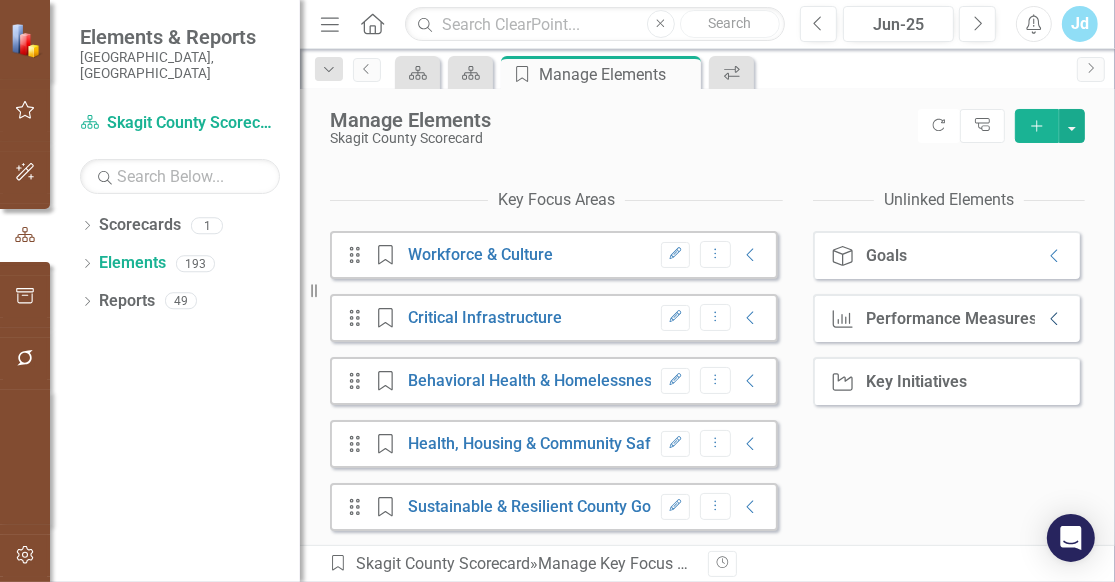 click on "Collapse" 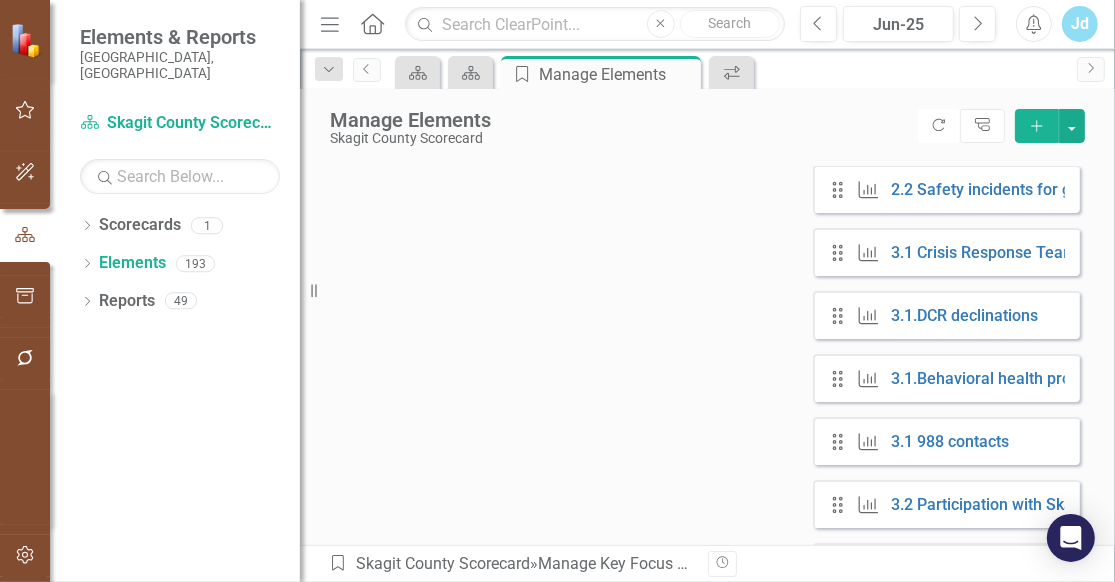 scroll, scrollTop: 915, scrollLeft: 0, axis: vertical 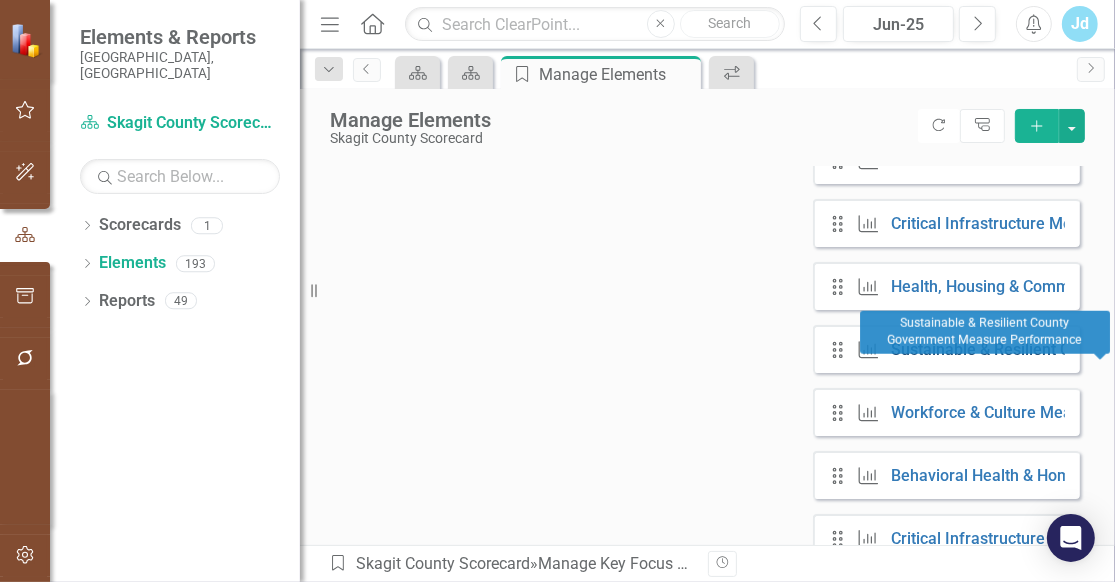 click on "Sustainable & Resilient County Government Measure Performance" at bounding box center (1130, 349) 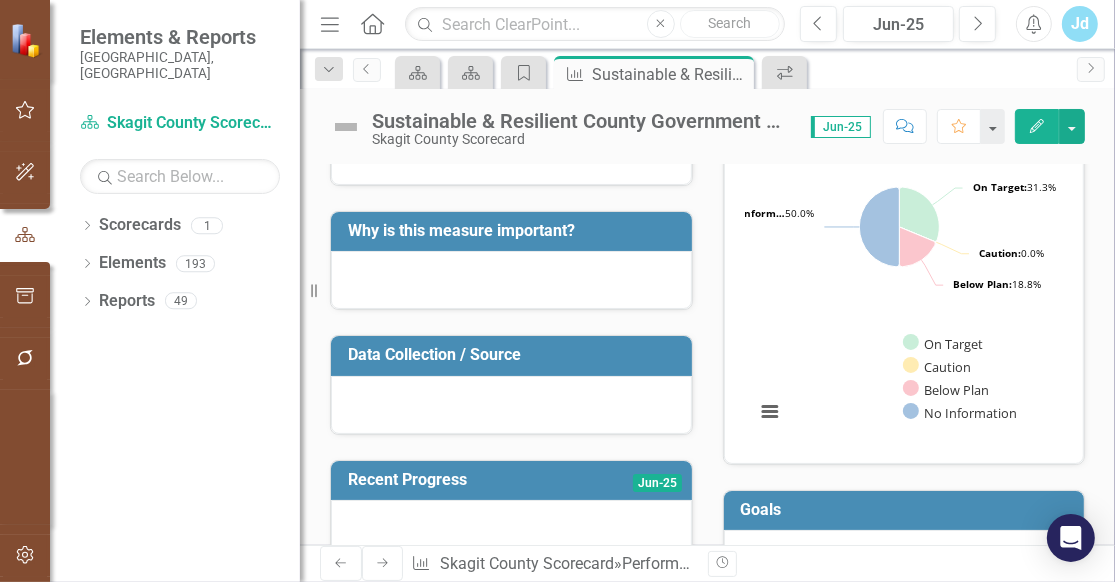 scroll, scrollTop: 0, scrollLeft: 0, axis: both 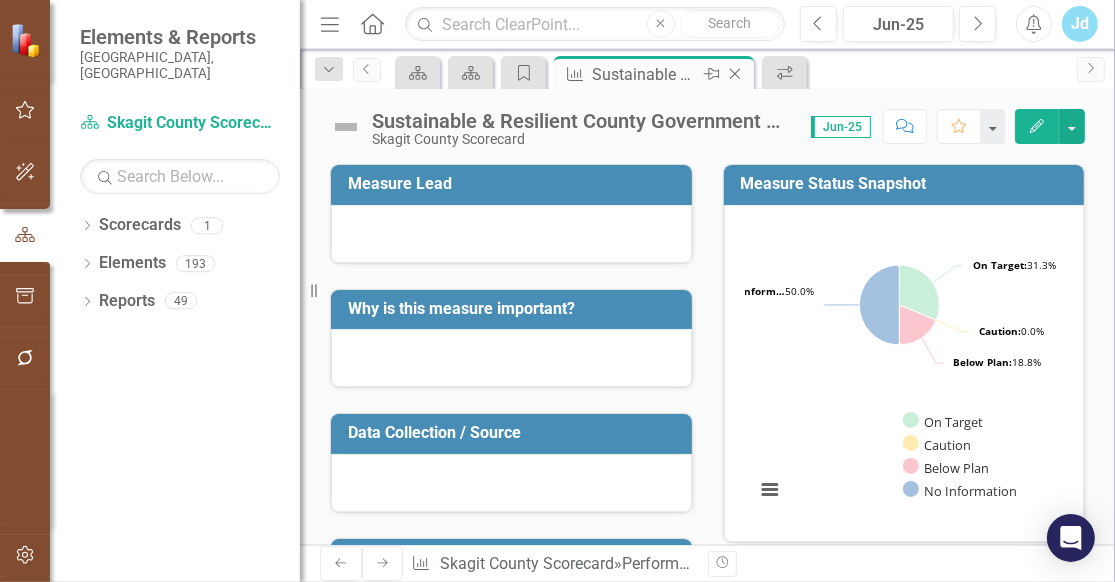 click 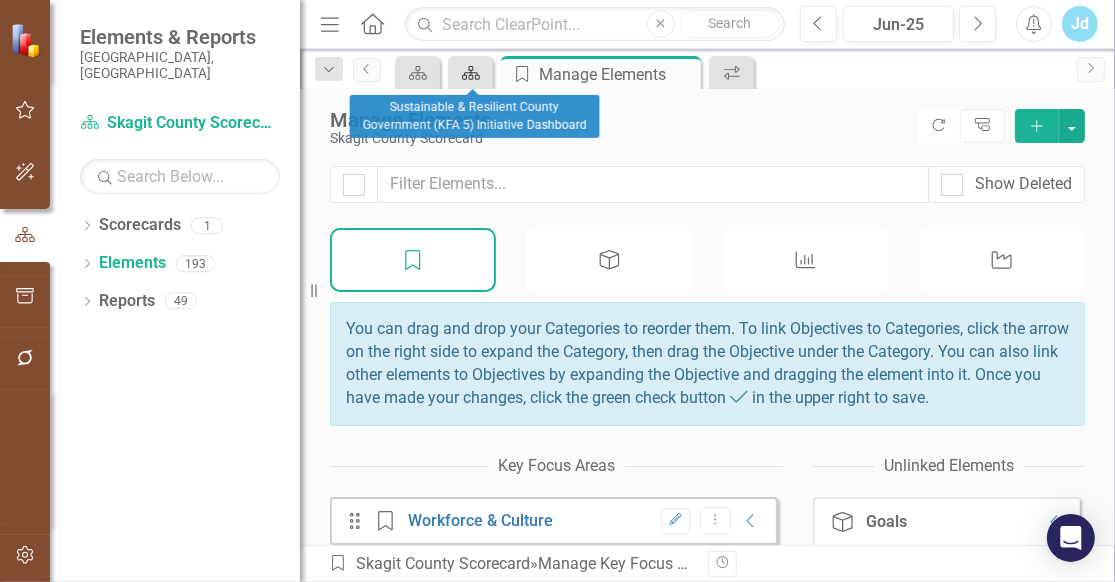 click on "Scorecard" 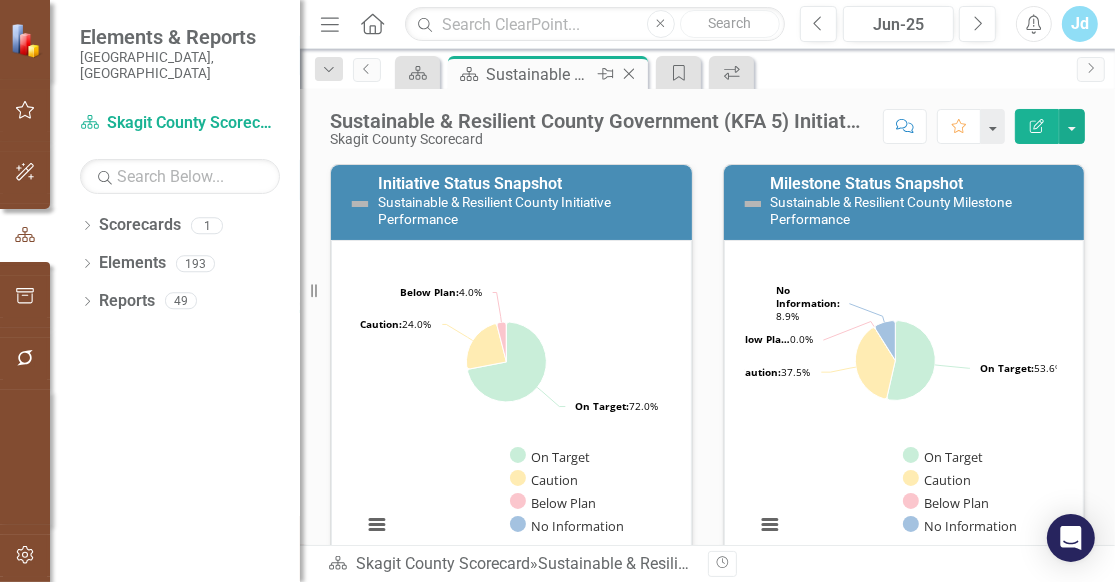 click on "Close" 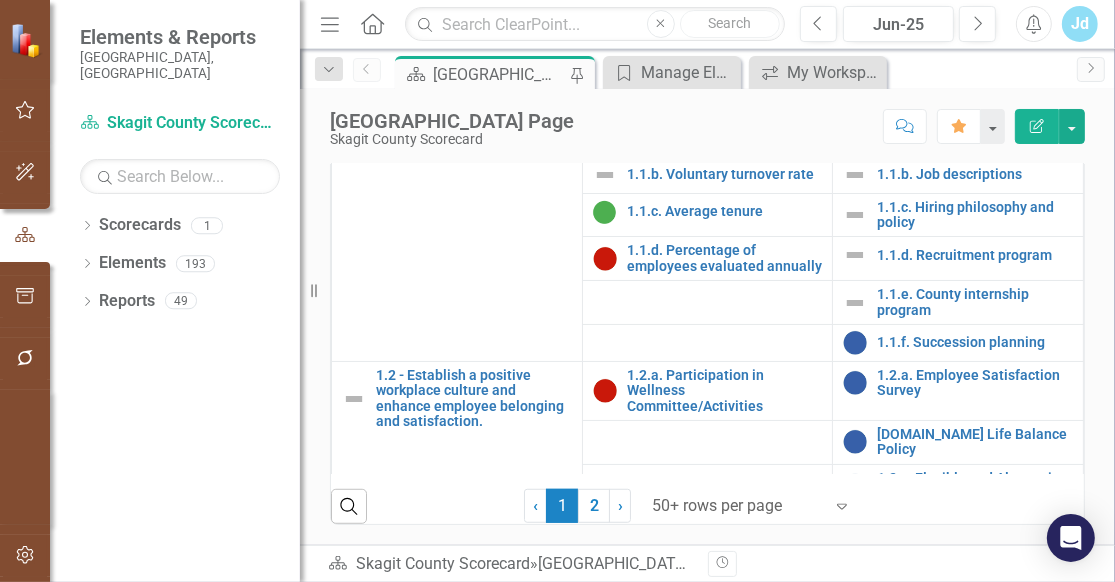 scroll, scrollTop: 1040, scrollLeft: 0, axis: vertical 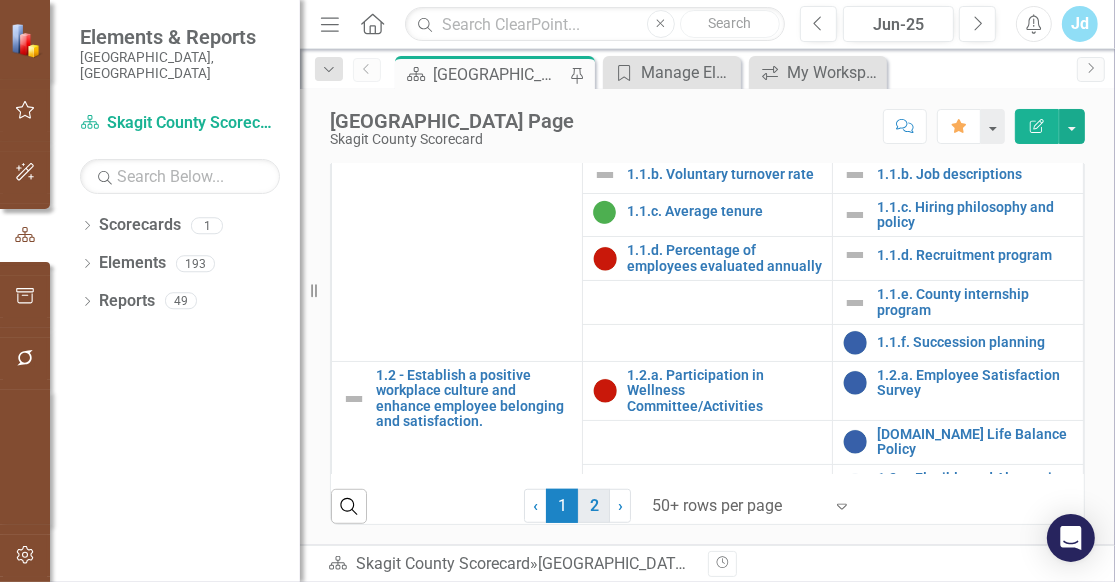click on "2" at bounding box center [594, 506] 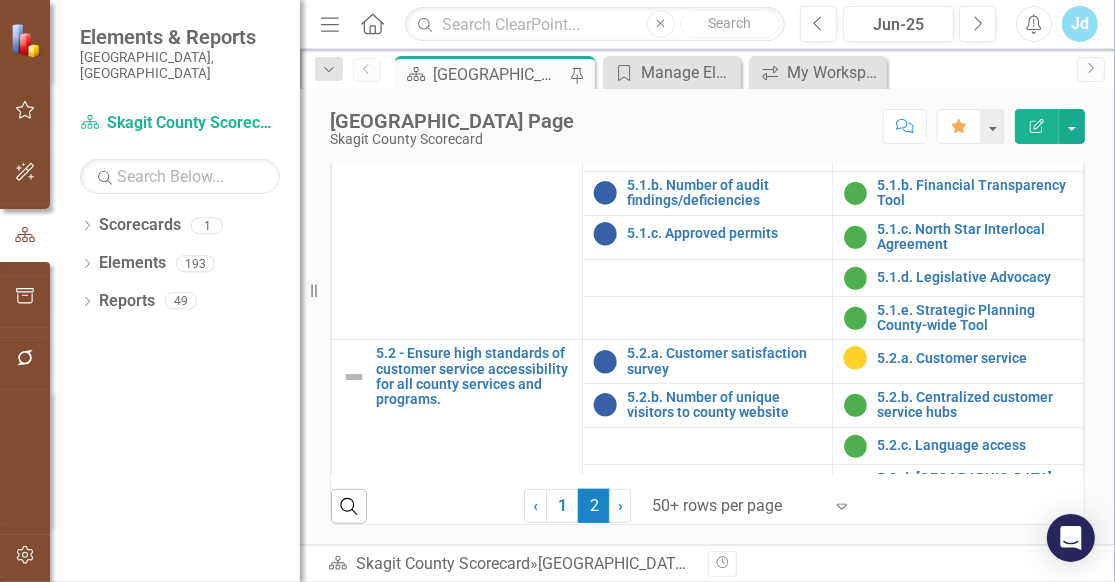 scroll, scrollTop: 1040, scrollLeft: 0, axis: vertical 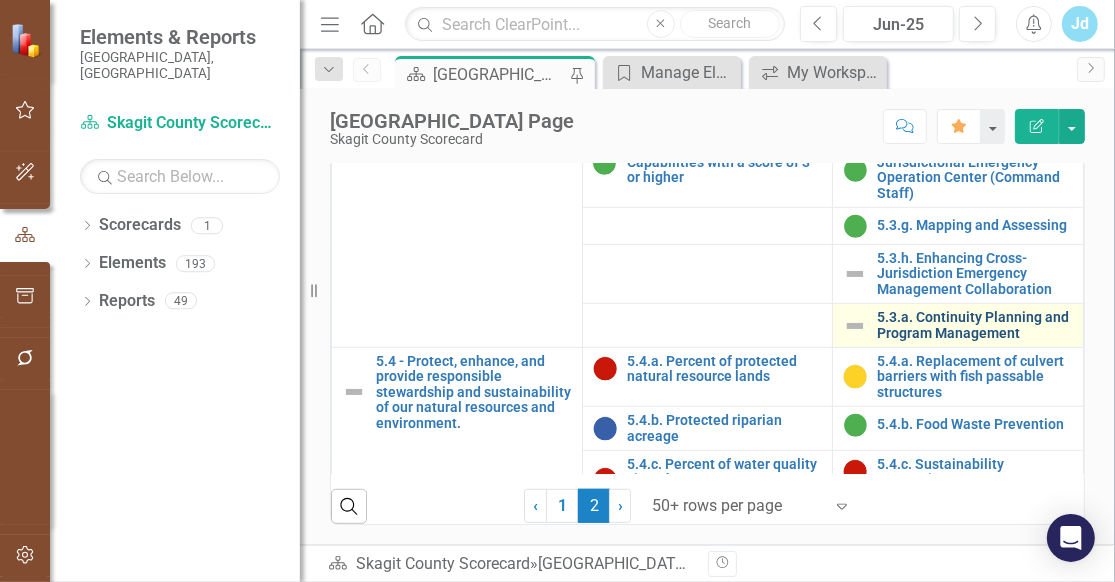 click on "5.3.a. Continuity Planning and Program Management" at bounding box center [975, 325] 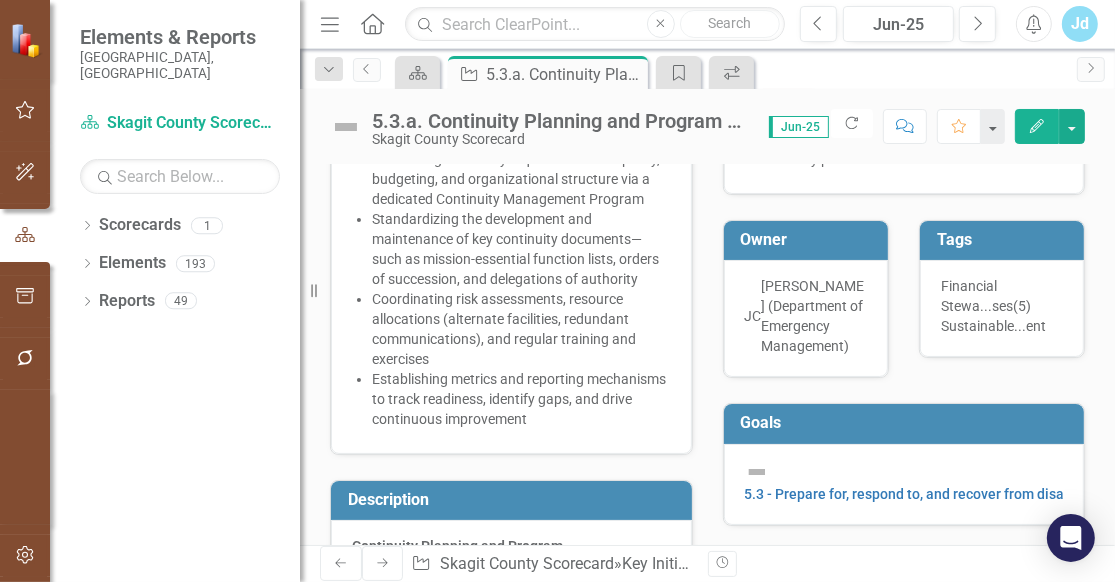 scroll, scrollTop: 198, scrollLeft: 0, axis: vertical 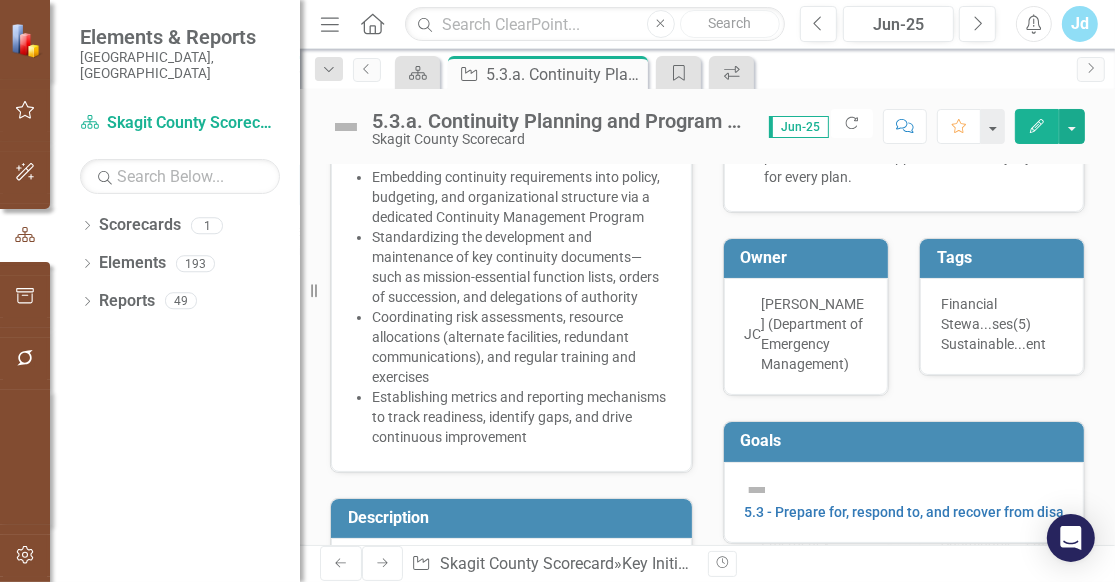 click on "Owner" at bounding box center (809, 258) 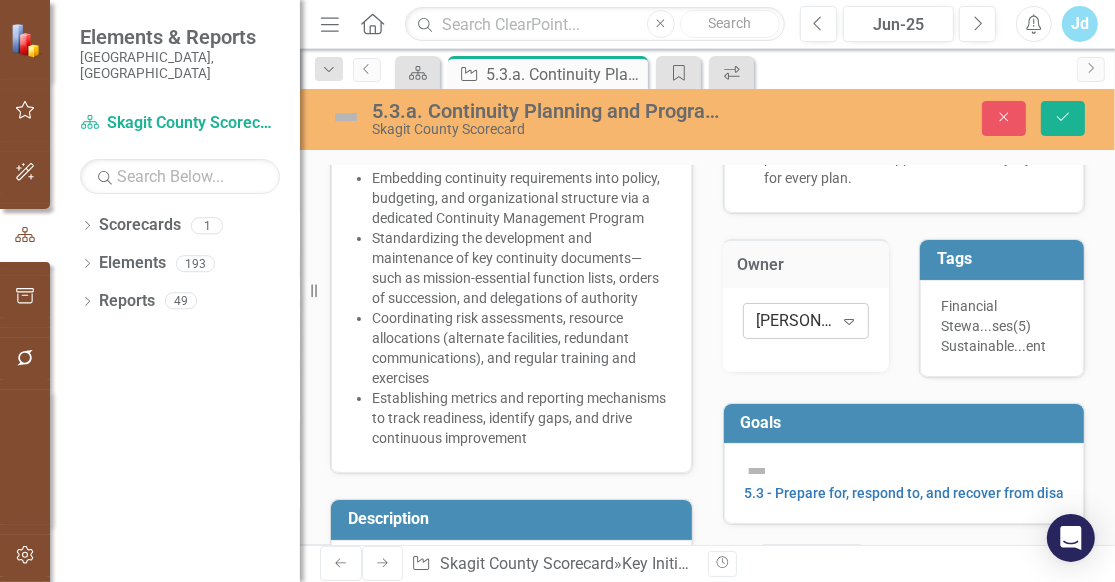 click 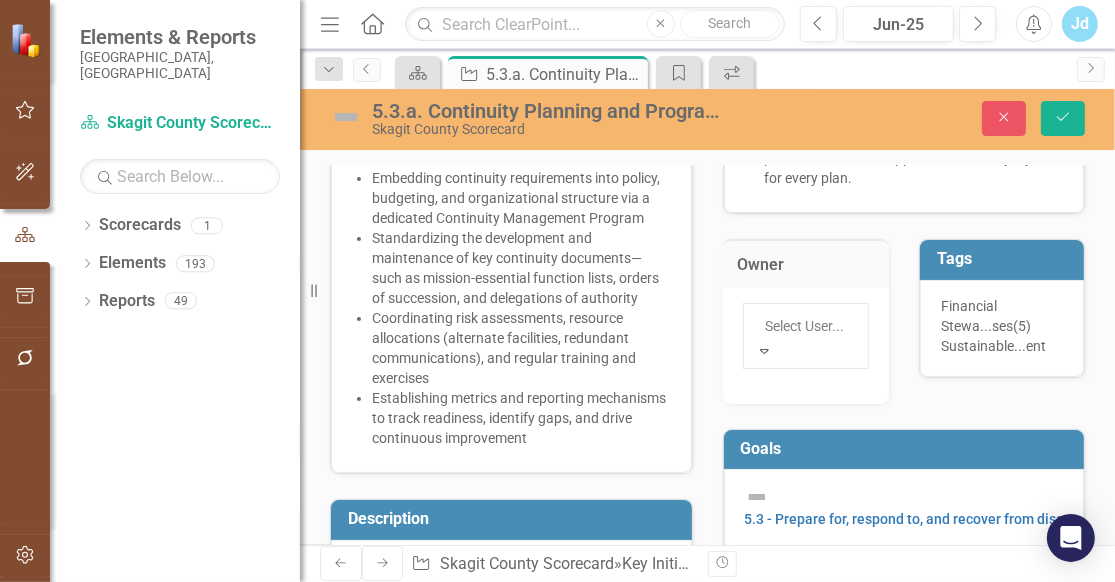 scroll, scrollTop: 435, scrollLeft: 0, axis: vertical 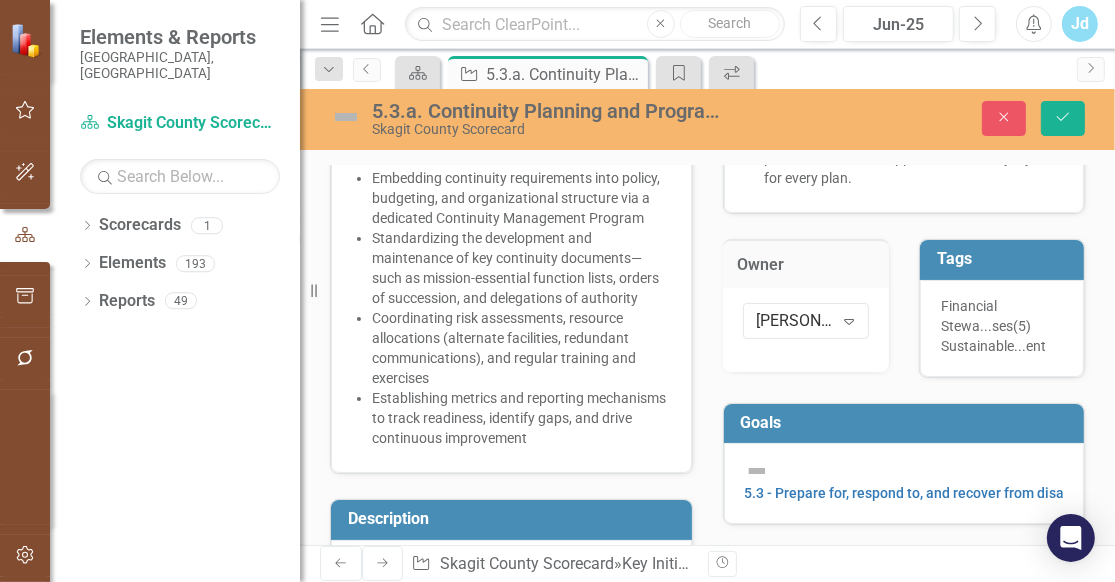 click on "Critical Dependencies
Single DEM staff supporting this very big initiative.
Department Head buy in and ability to assign staff to essential training and to the development and maintenance of the plans.
Time and resources for exercising and updating plans, which must happen at least every 5 years for every plan.
Owner [PERSON_NAME] (Department of Emergency Management) Expand Tags Financial Stewa...ses (5) Sustainable...ent Goals 5.3 - Prepare for, respond to, and recover from disasters, events, incidents, and hazards. Performance Measures 5.3.a. Count of offices and departments with Continuity of Operations Plan. 5.3.g.  Percent of 32 POETE Capabilities with a score of 3 or higher Milestones 2025 Continuity of Governance Course Conduct Initial Assessment of Current COOPs Engage Department Heads in COOP and COG Training 2026 COOP Training Develop Updated COOPs for Departments Develop COG Plans for Essential Functions 2027 COOP Training Map Department COOP and COG Update Cycles" at bounding box center (904, 623) 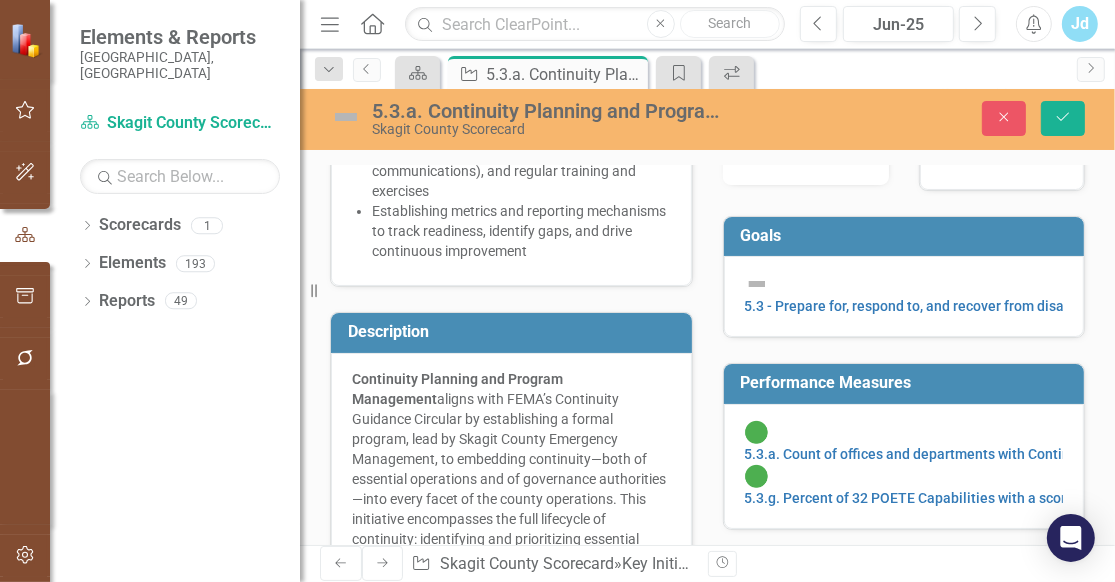 scroll, scrollTop: 0, scrollLeft: 0, axis: both 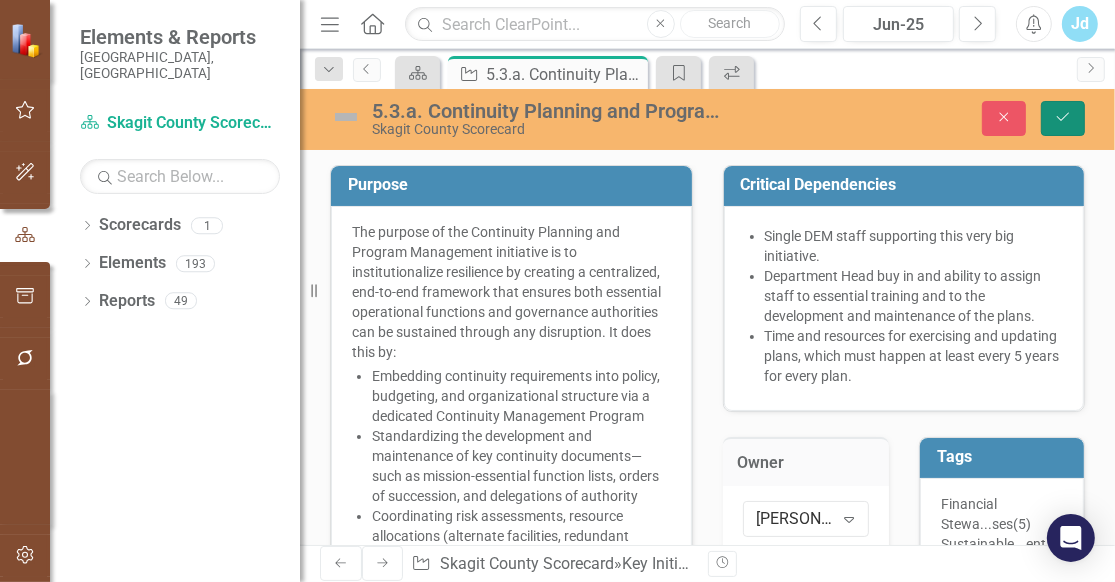 click on "Save" 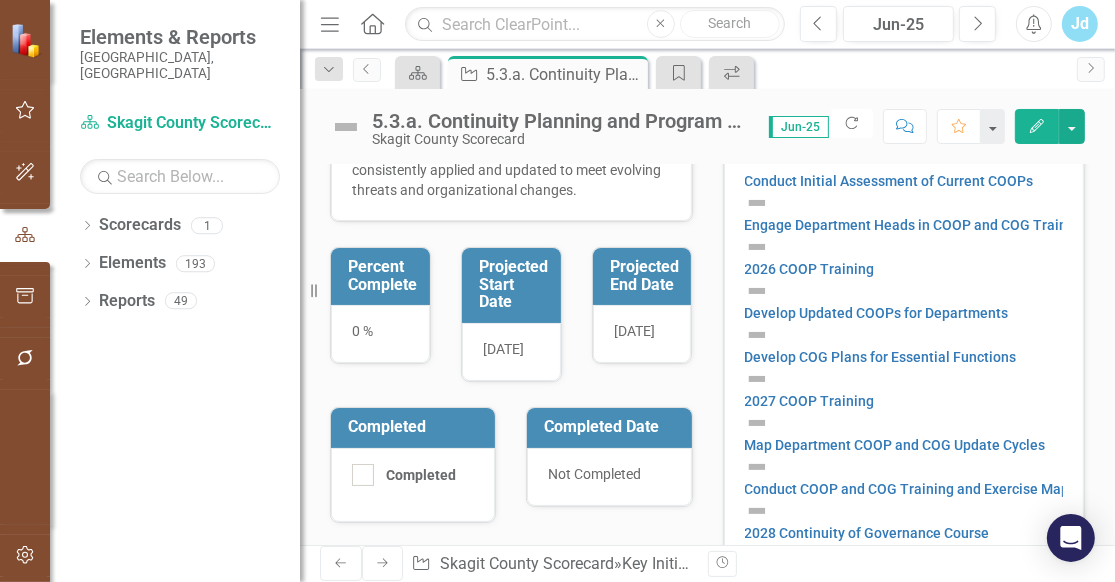 scroll, scrollTop: 923, scrollLeft: 0, axis: vertical 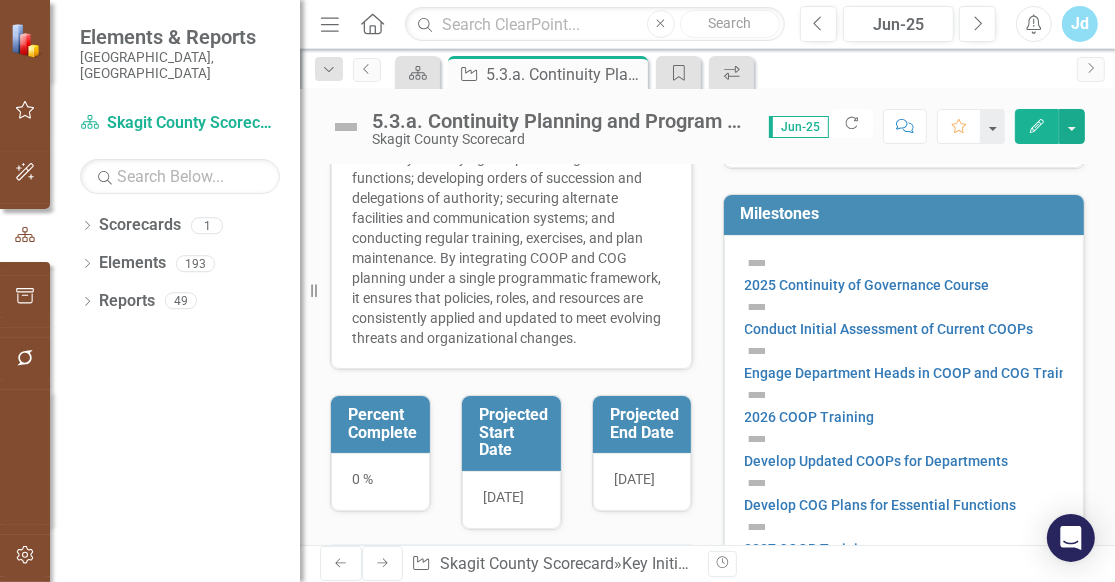 click on "Milestones" at bounding box center (908, 214) 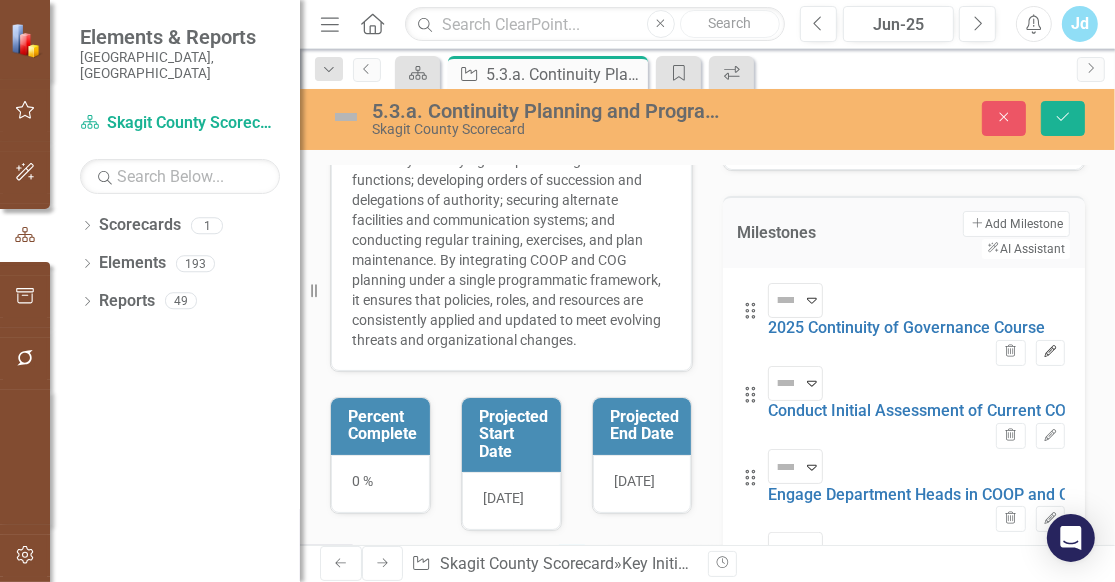 click on "Edit" 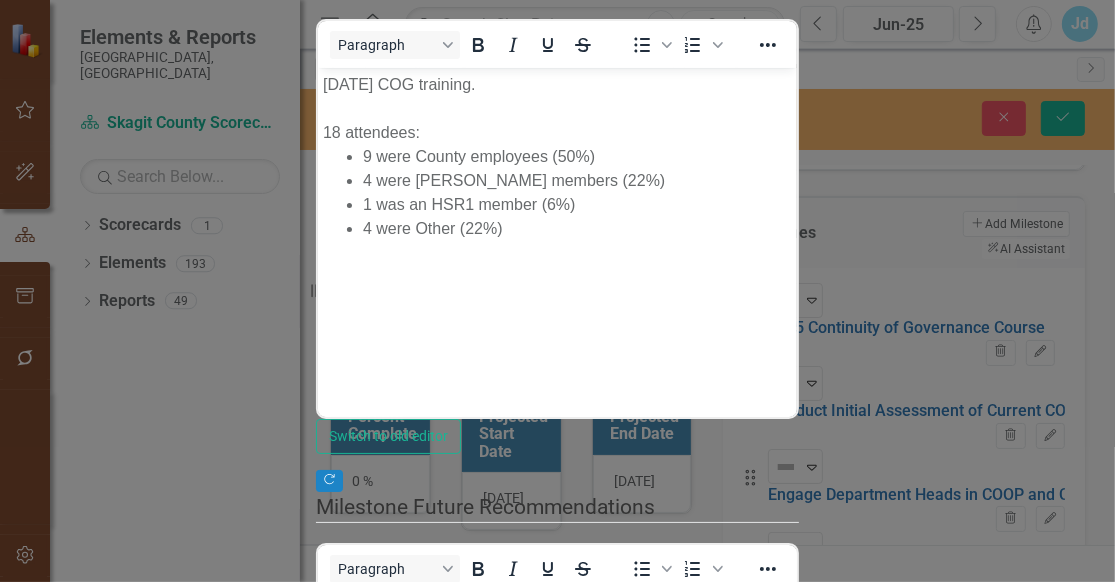 scroll, scrollTop: 0, scrollLeft: 0, axis: both 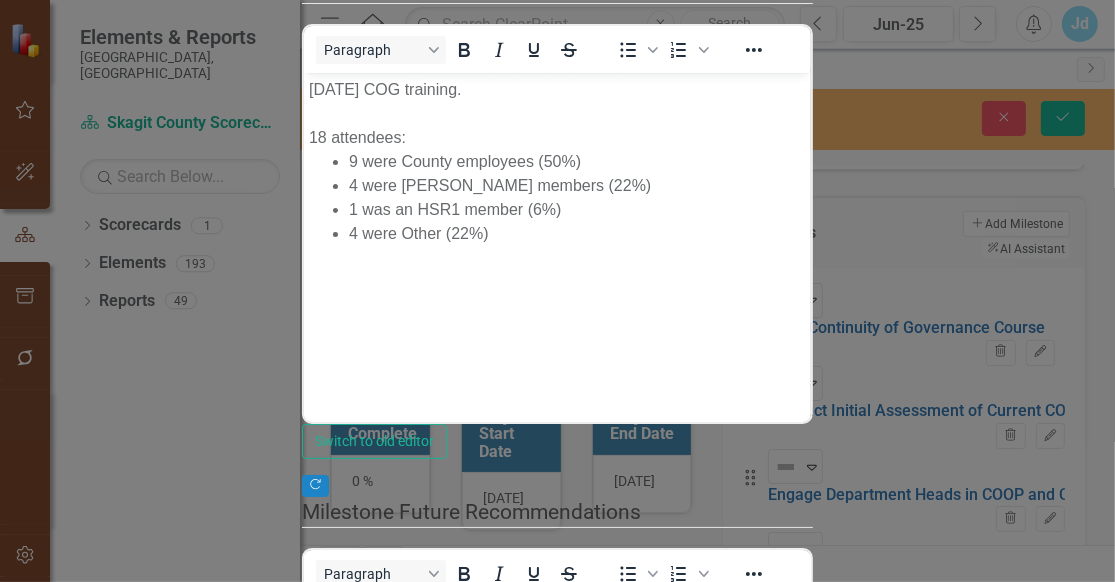 click on "1" at bounding box center (557, -84) 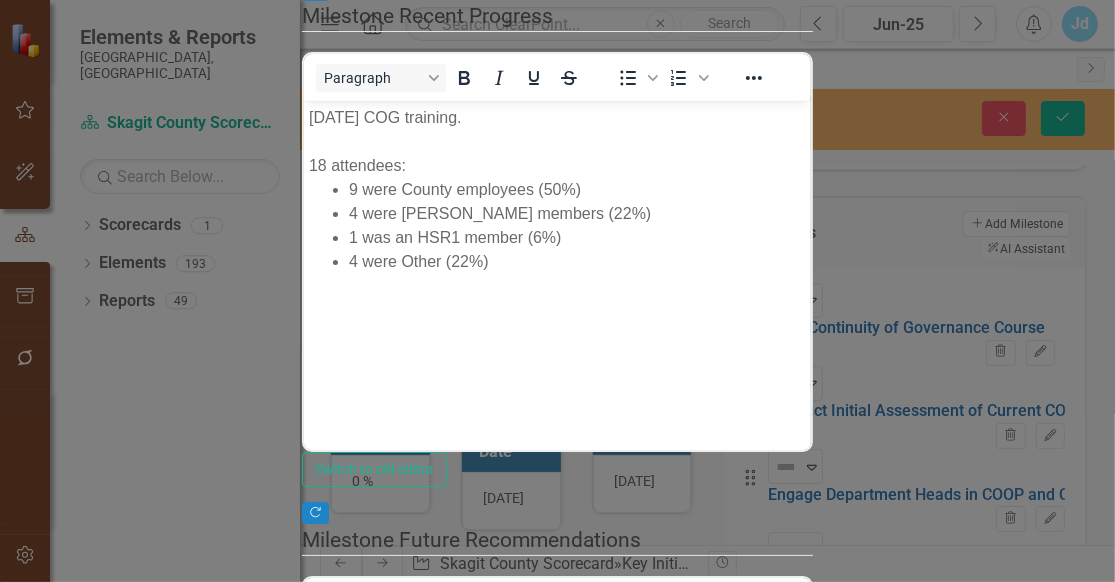 type on "100" 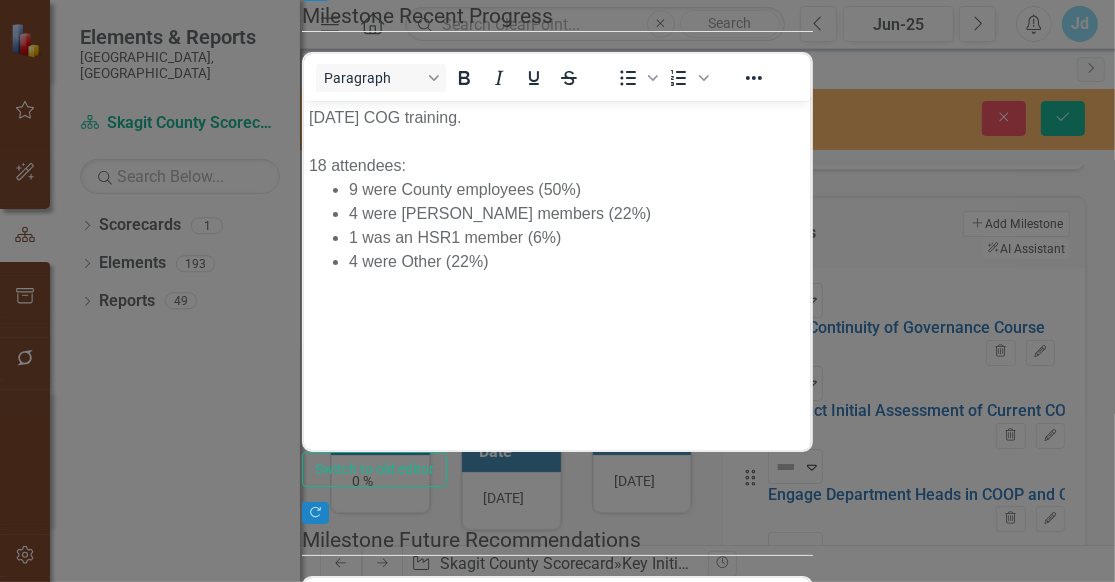 drag, startPoint x: 393, startPoint y: 338, endPoint x: 1114, endPoint y: 354, distance: 721.1775 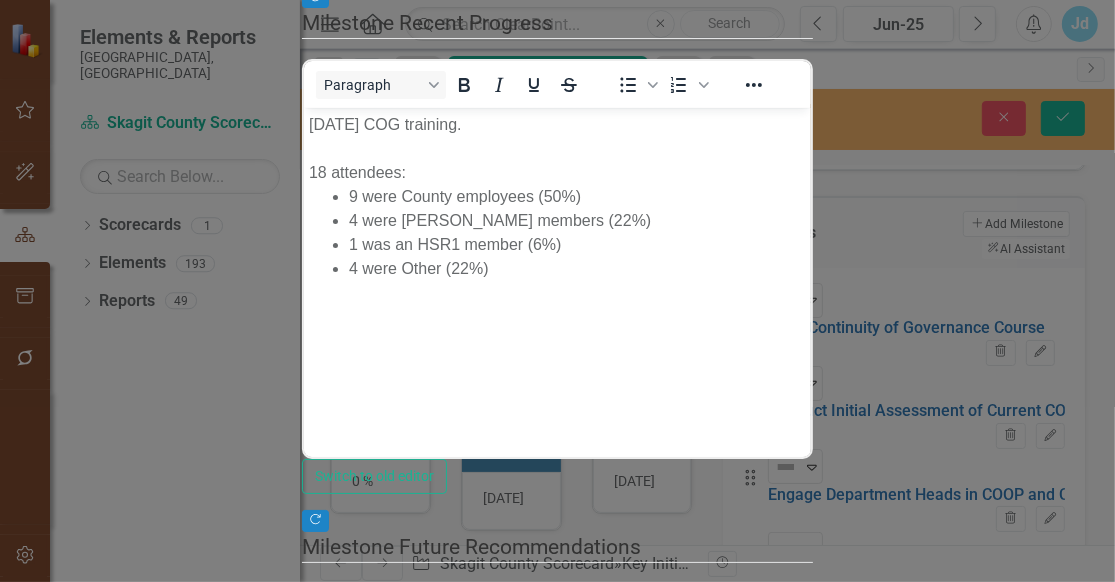 click on "Expand" at bounding box center (324, -269) 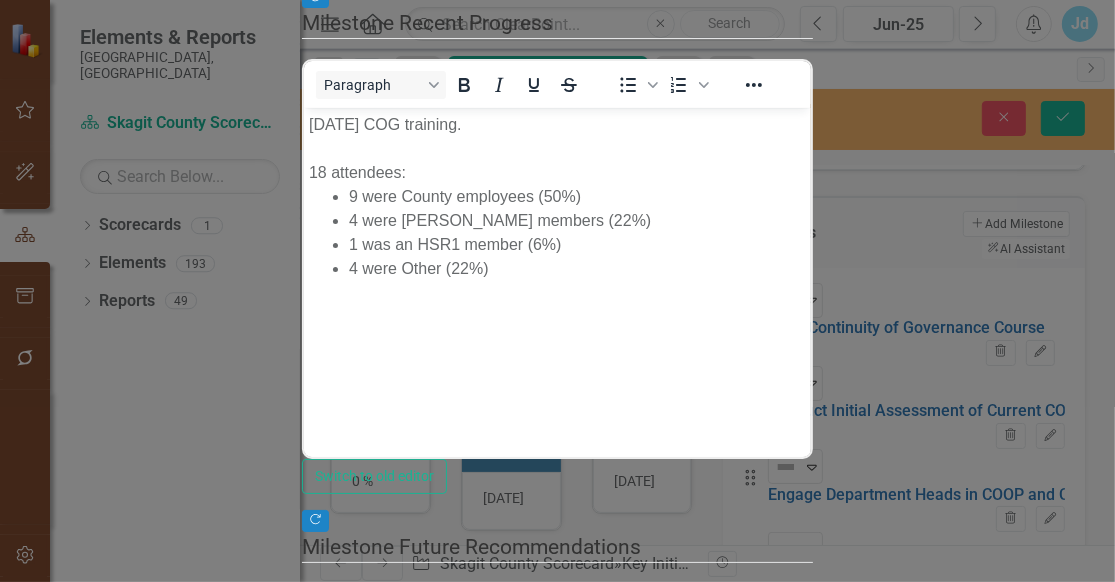 click on "On Target" at bounding box center [557, 618] 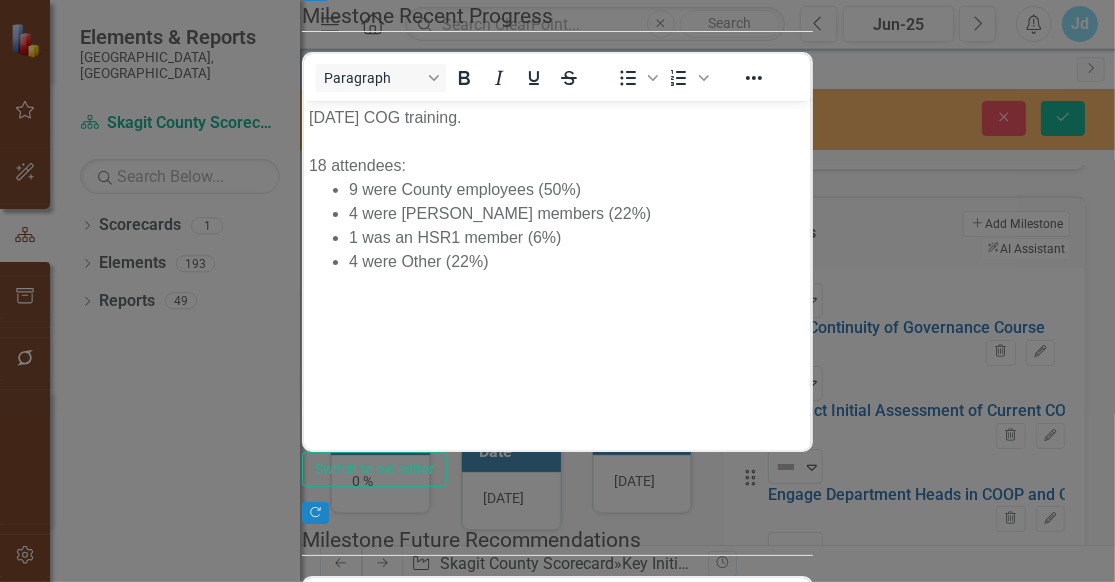 click on "Save" at bounding box center (398, 1043) 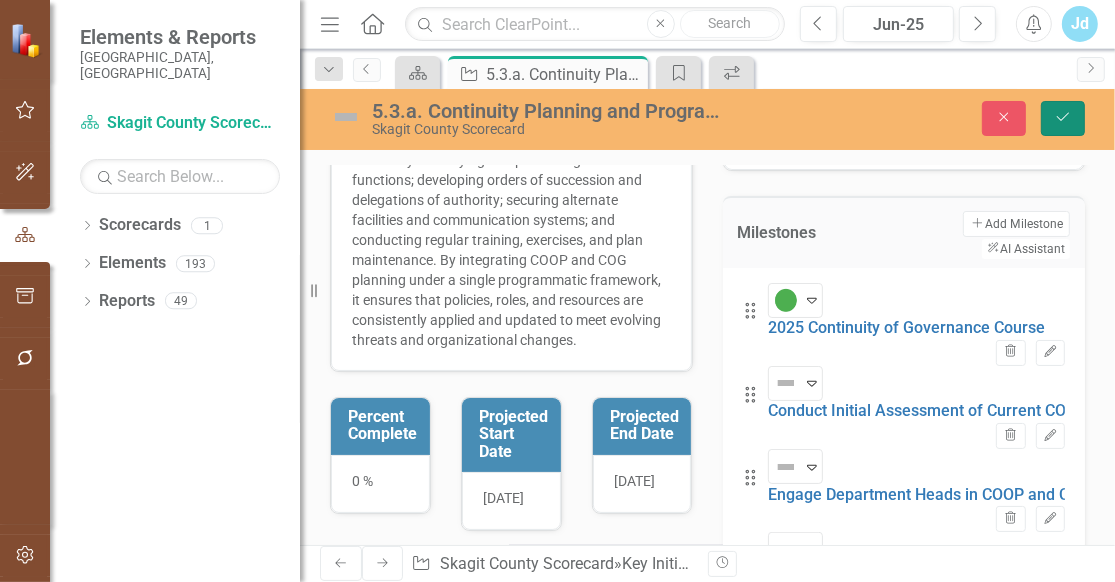 click on "Save" 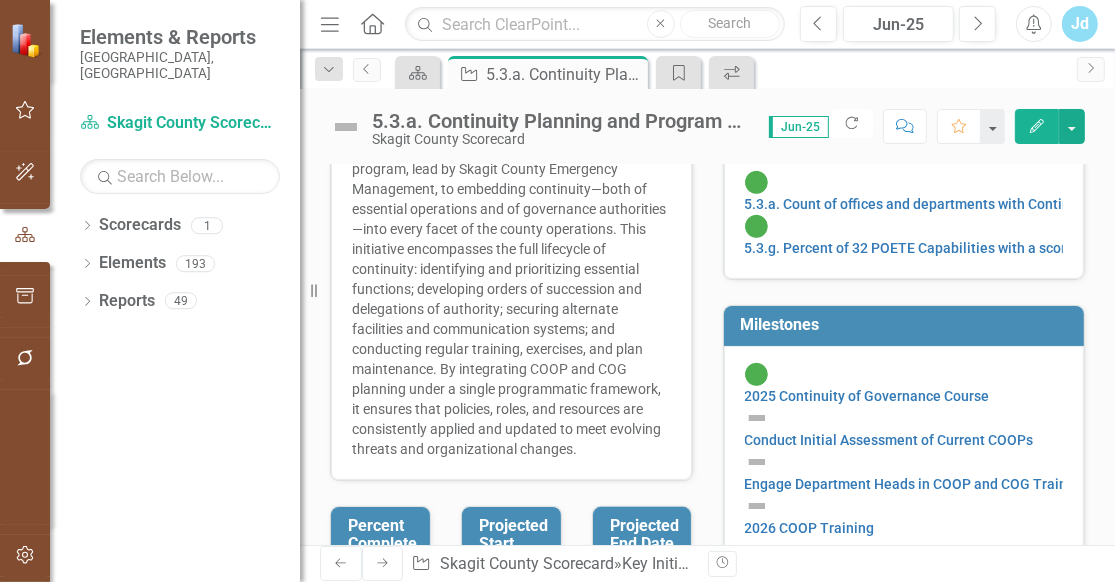 scroll, scrollTop: 674, scrollLeft: 0, axis: vertical 